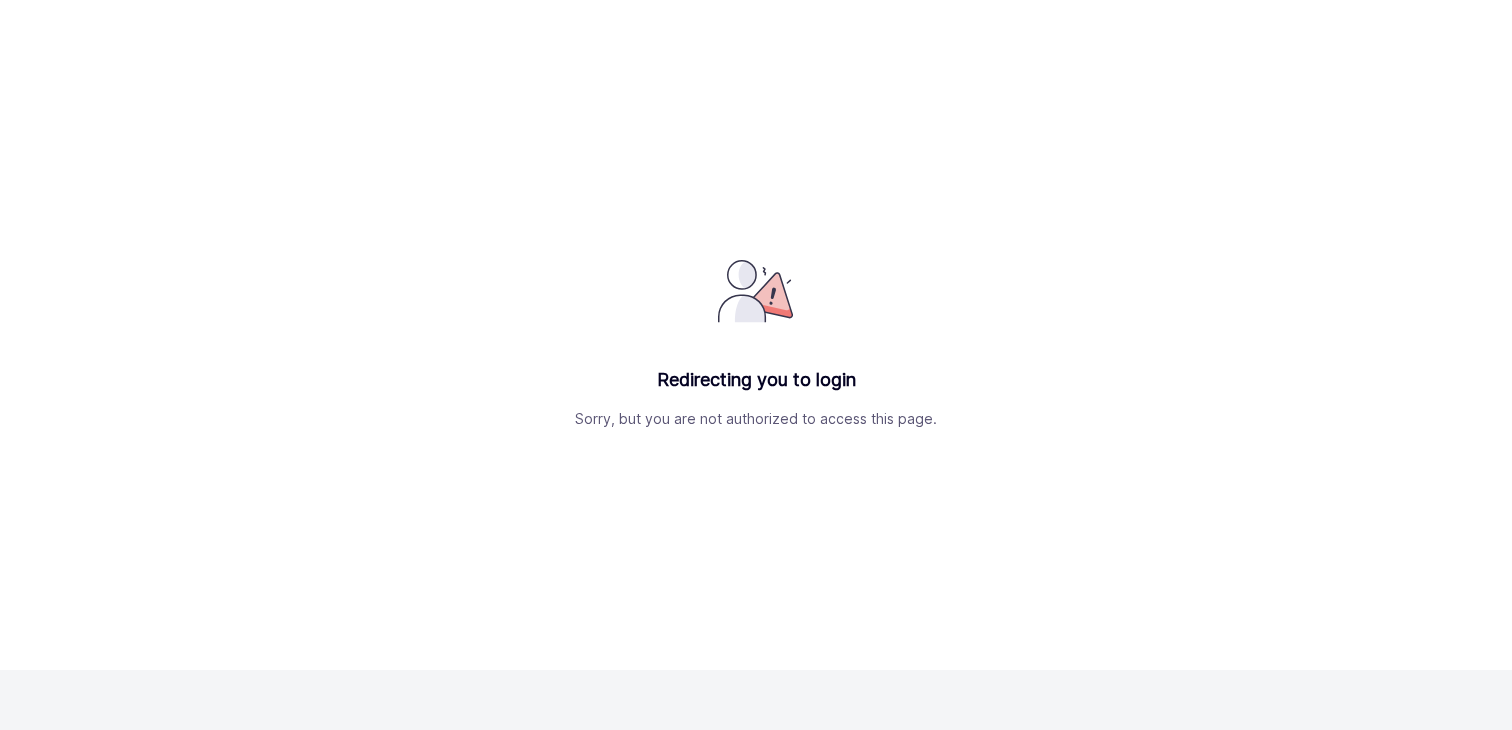 scroll, scrollTop: 0, scrollLeft: 0, axis: both 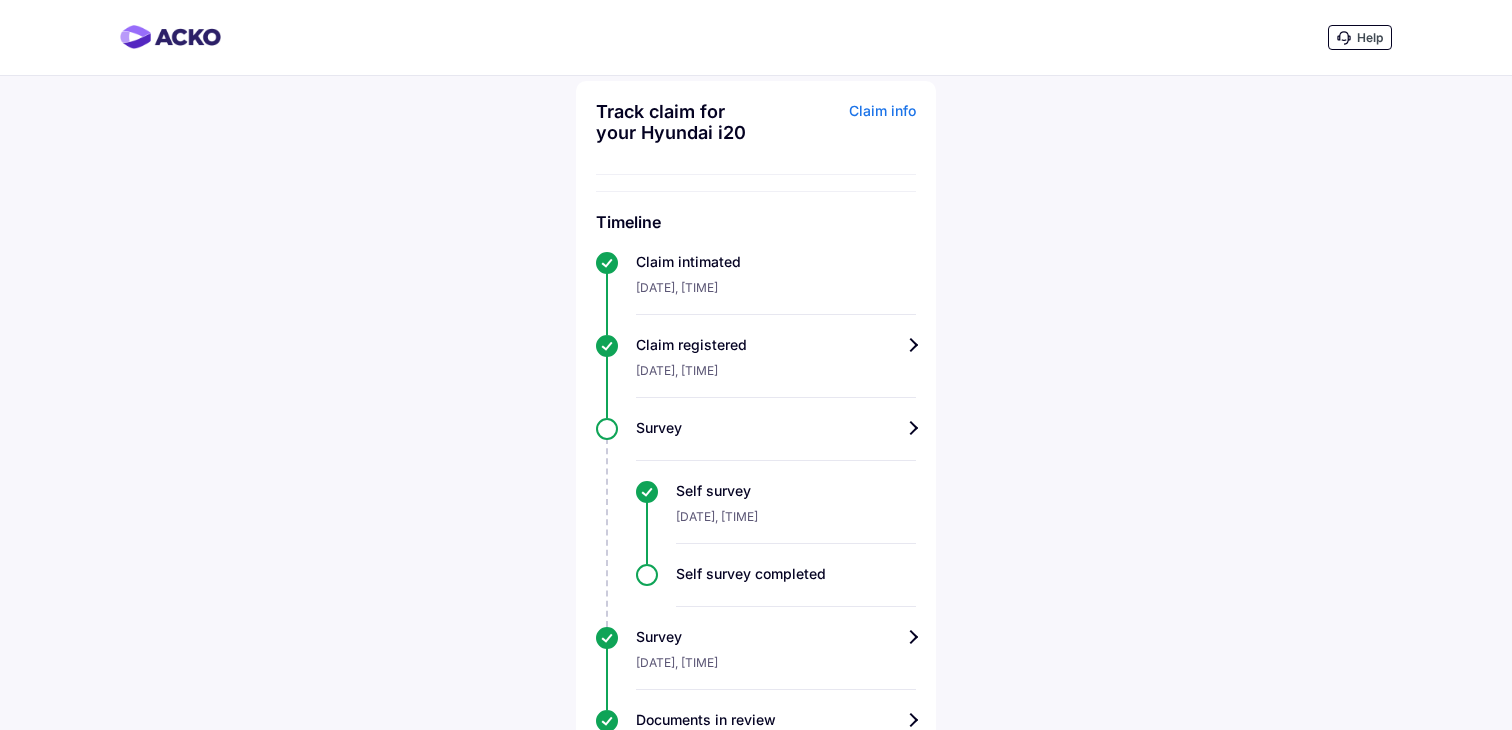 click on "Claim registered" at bounding box center [776, 345] 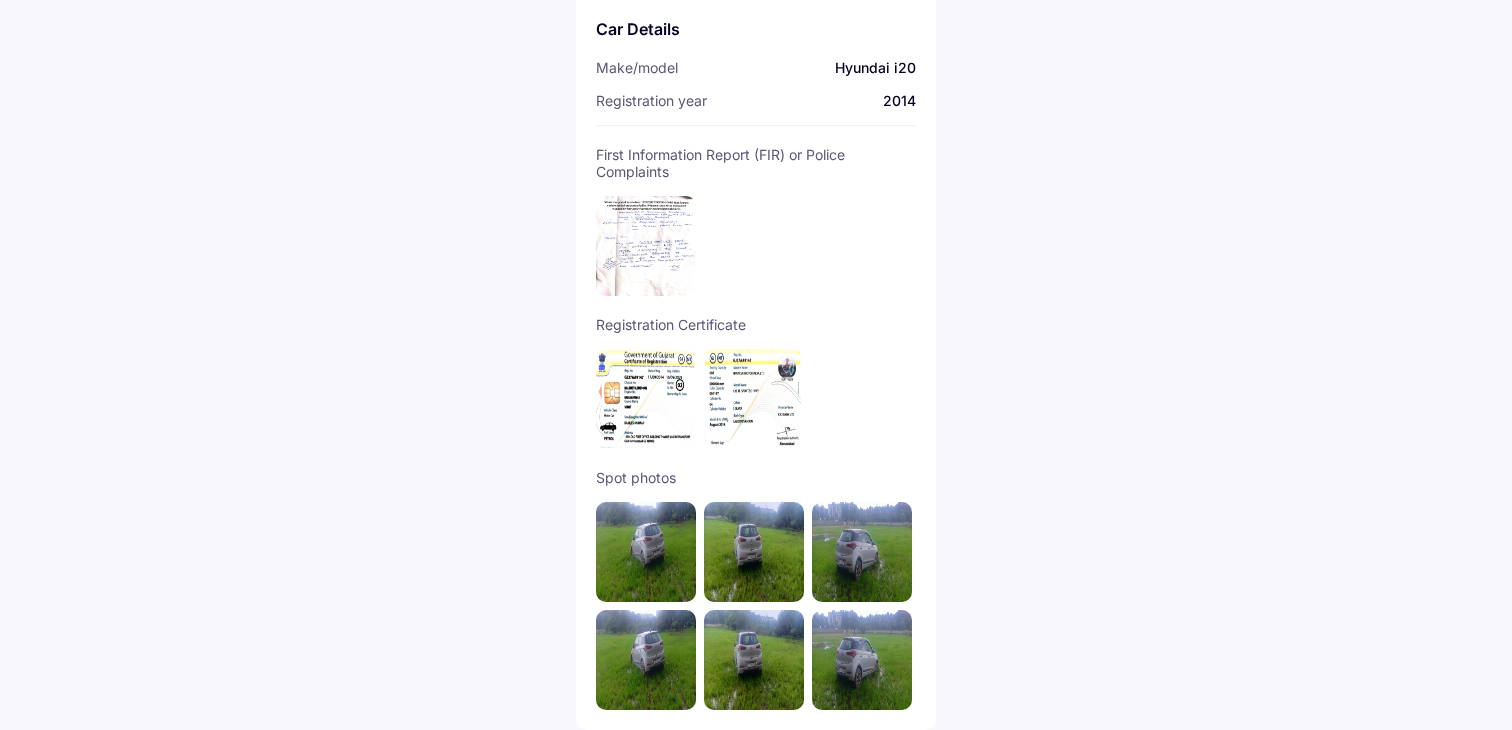 scroll, scrollTop: 0, scrollLeft: 0, axis: both 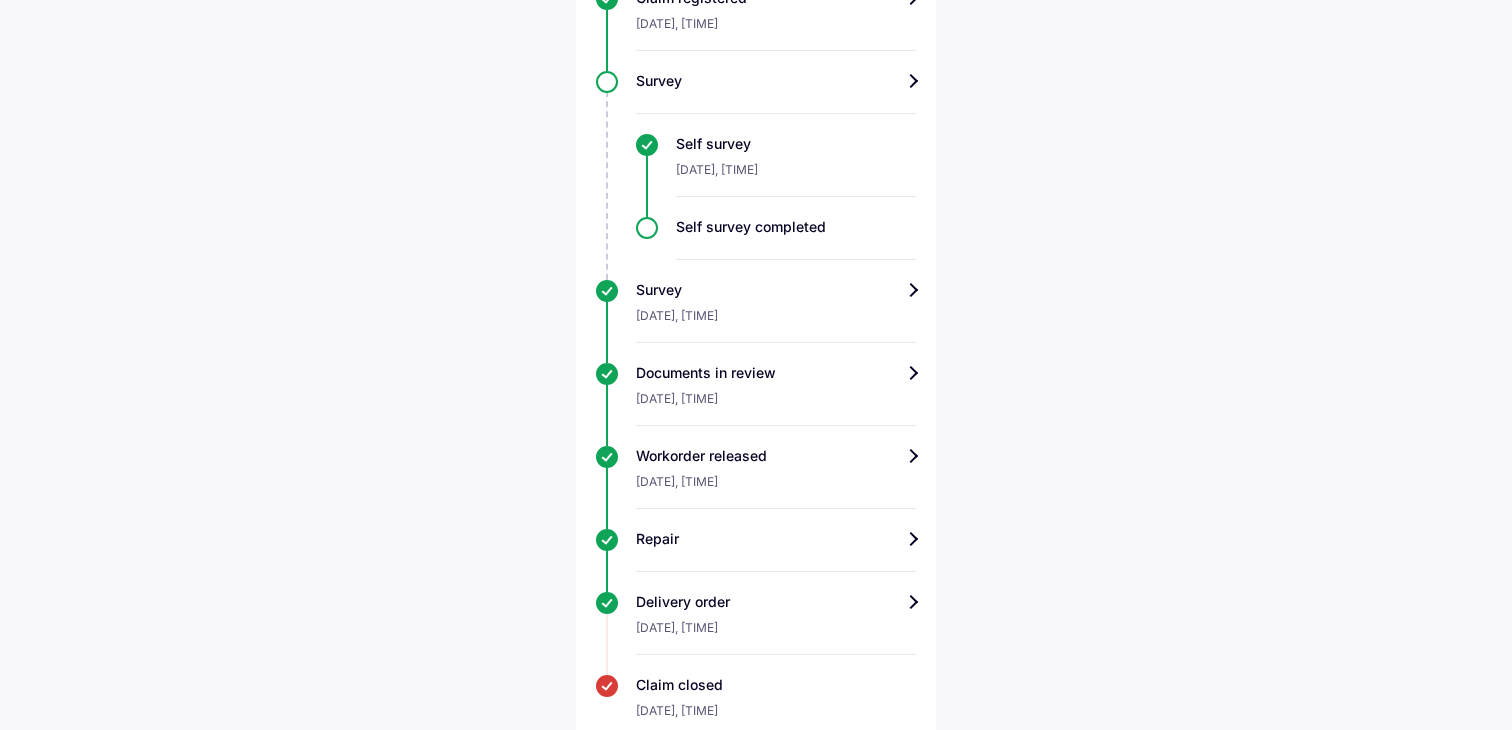 click on "Survey" at bounding box center [776, 290] 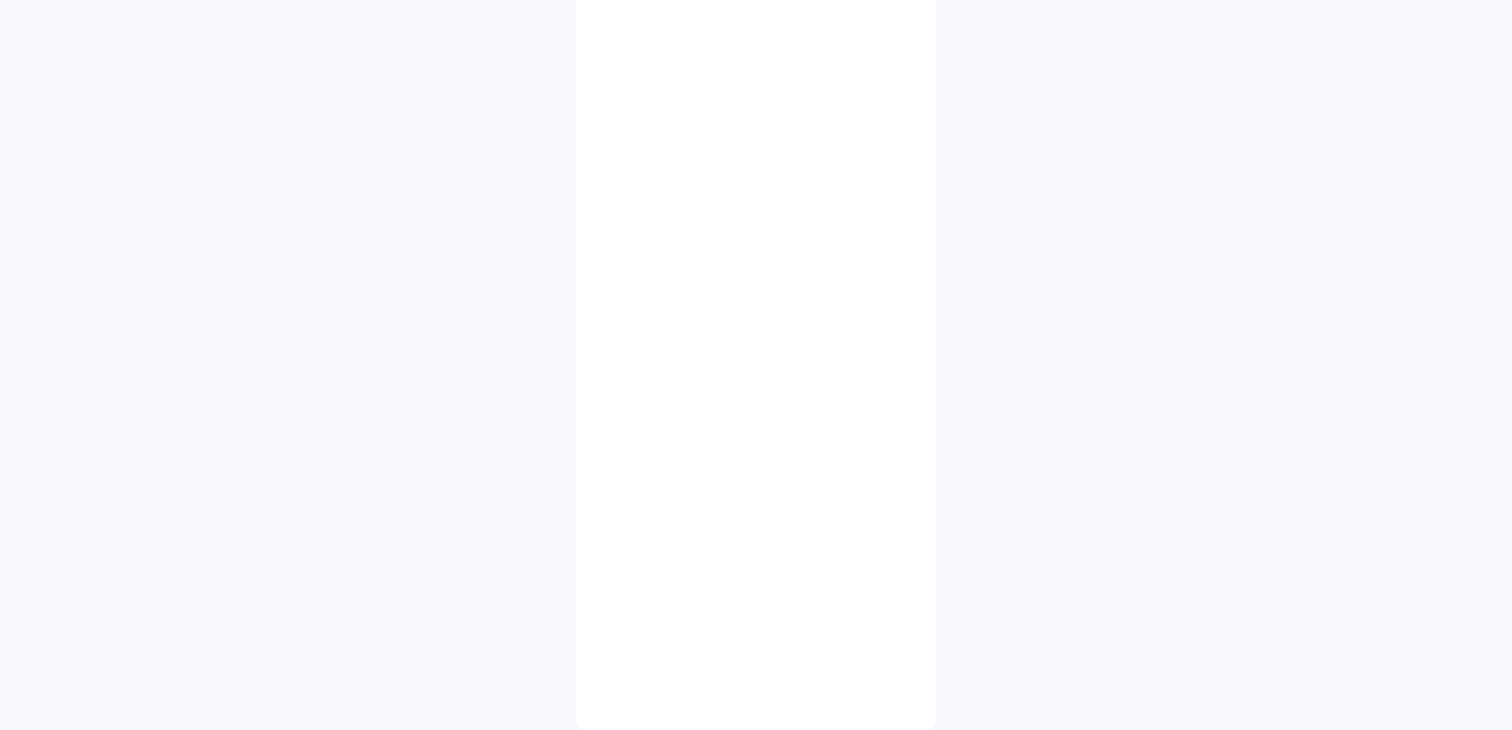 scroll, scrollTop: 0, scrollLeft: 0, axis: both 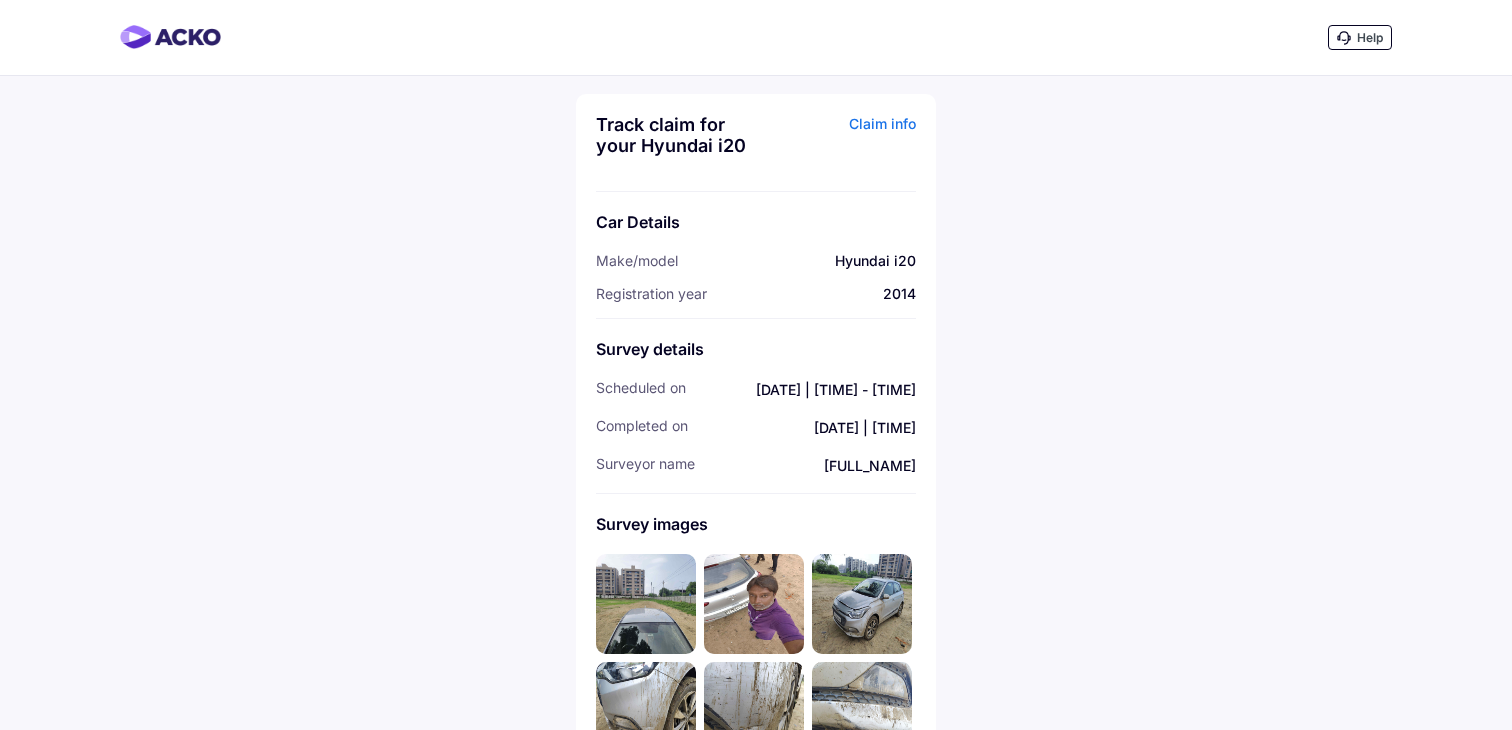click on "Survey details" at bounding box center [756, 349] 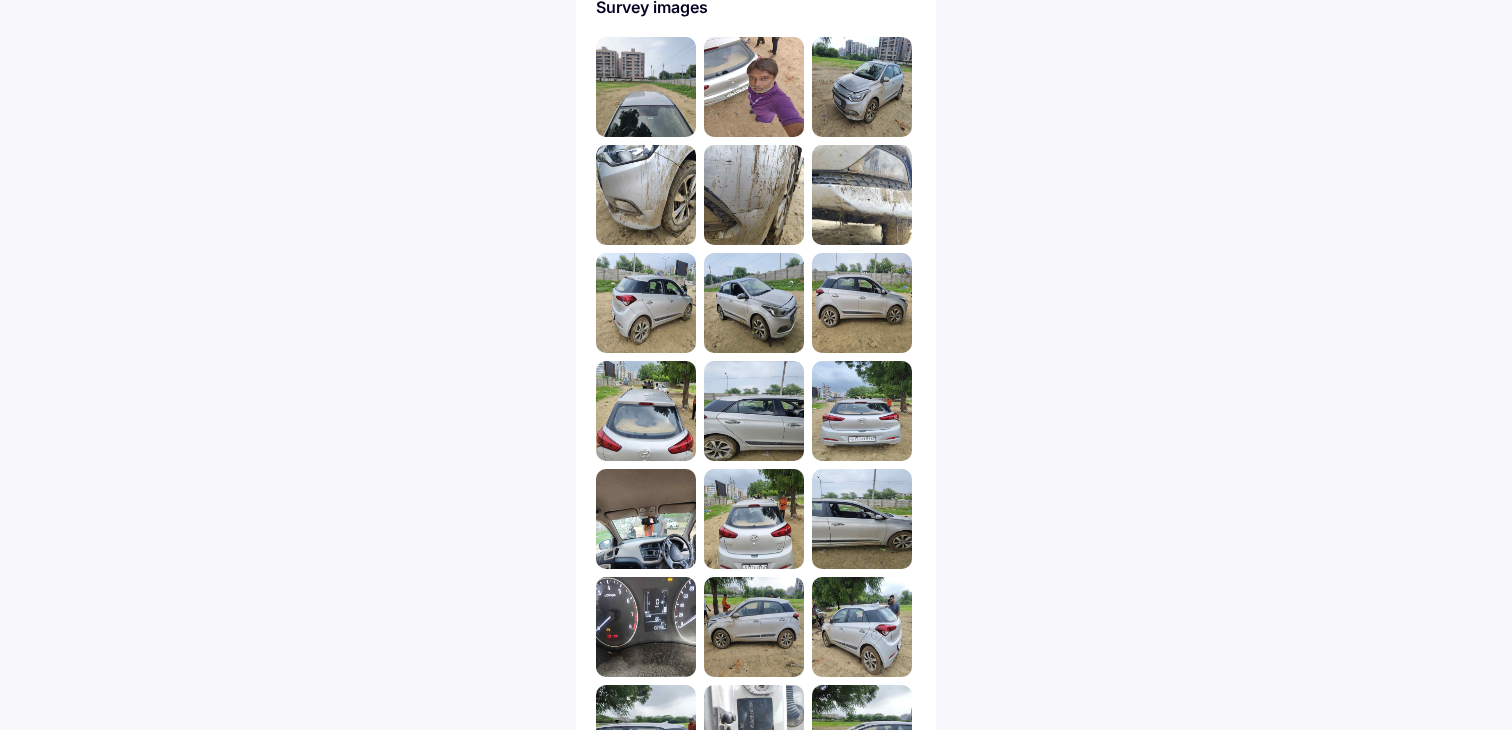 scroll, scrollTop: 515, scrollLeft: 0, axis: vertical 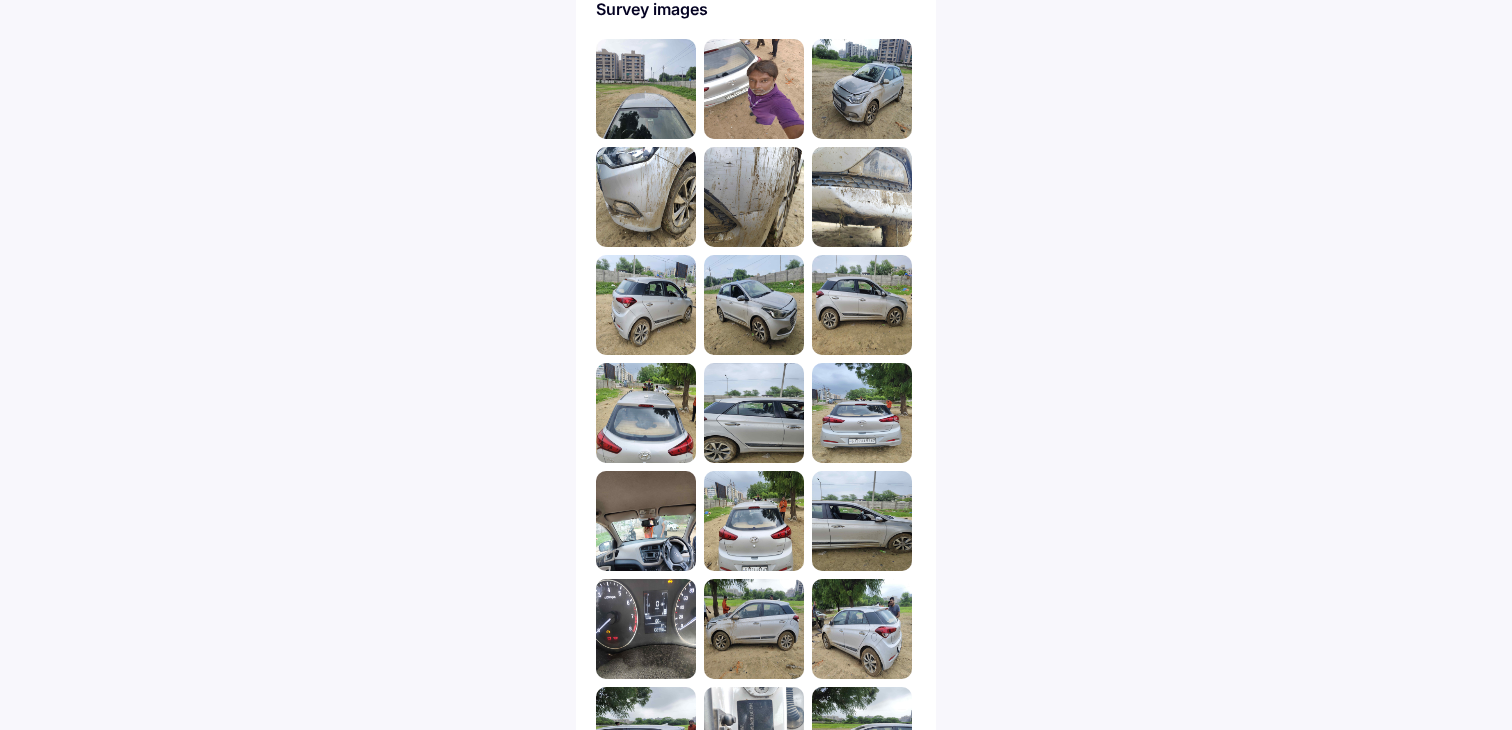 click at bounding box center [646, 89] 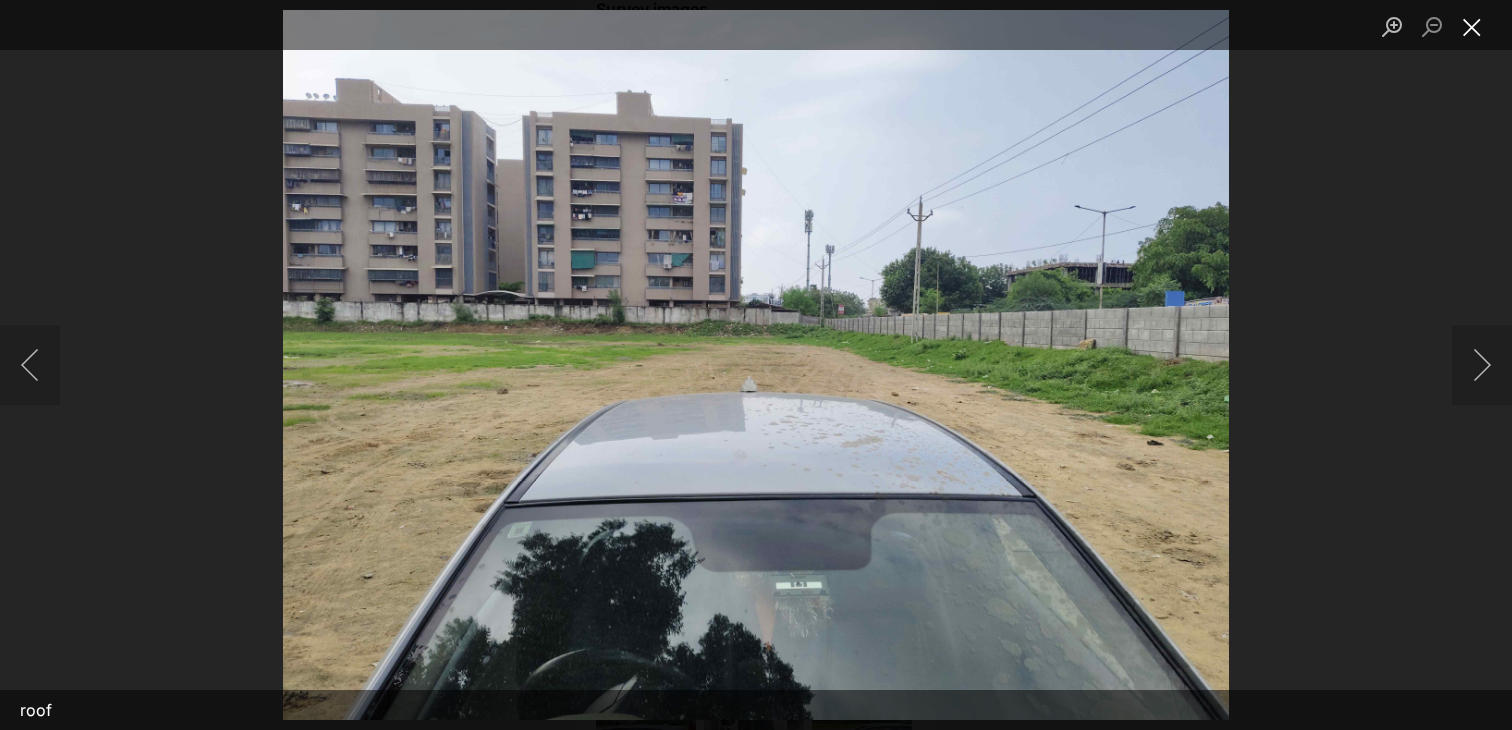 click at bounding box center [1472, 26] 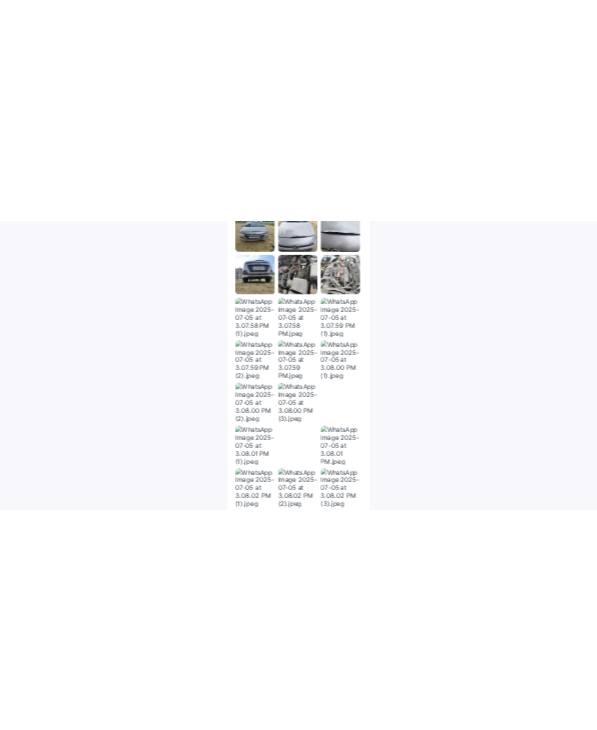 scroll, scrollTop: 1328, scrollLeft: 0, axis: vertical 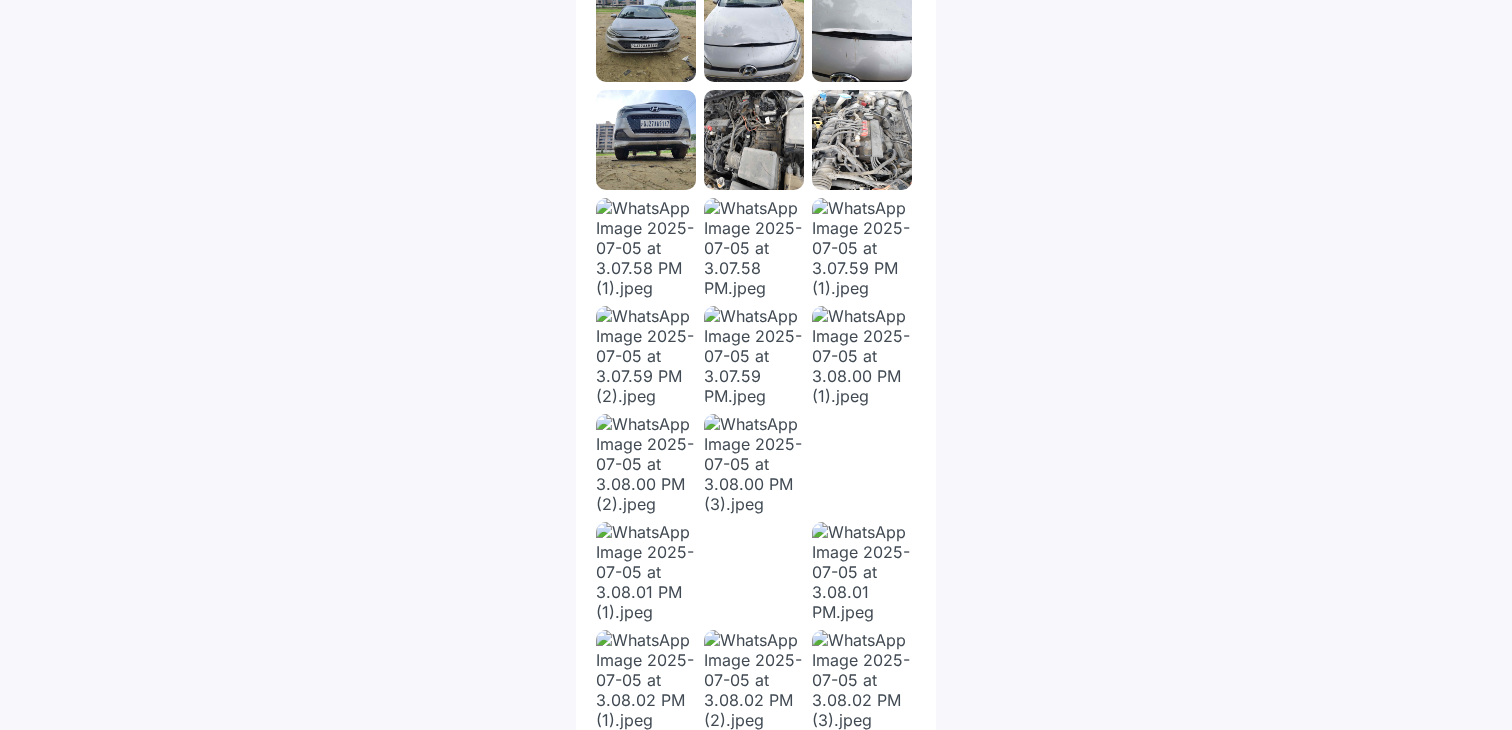 click at bounding box center (646, 248) 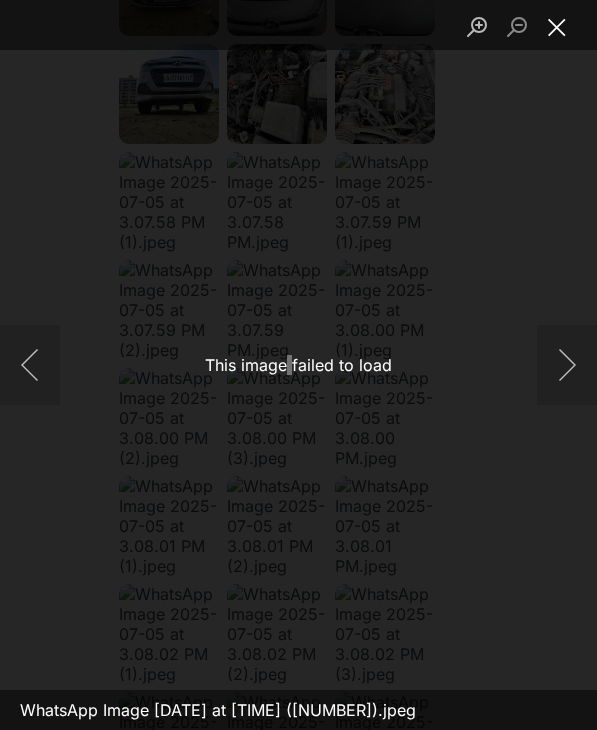 click at bounding box center (557, 26) 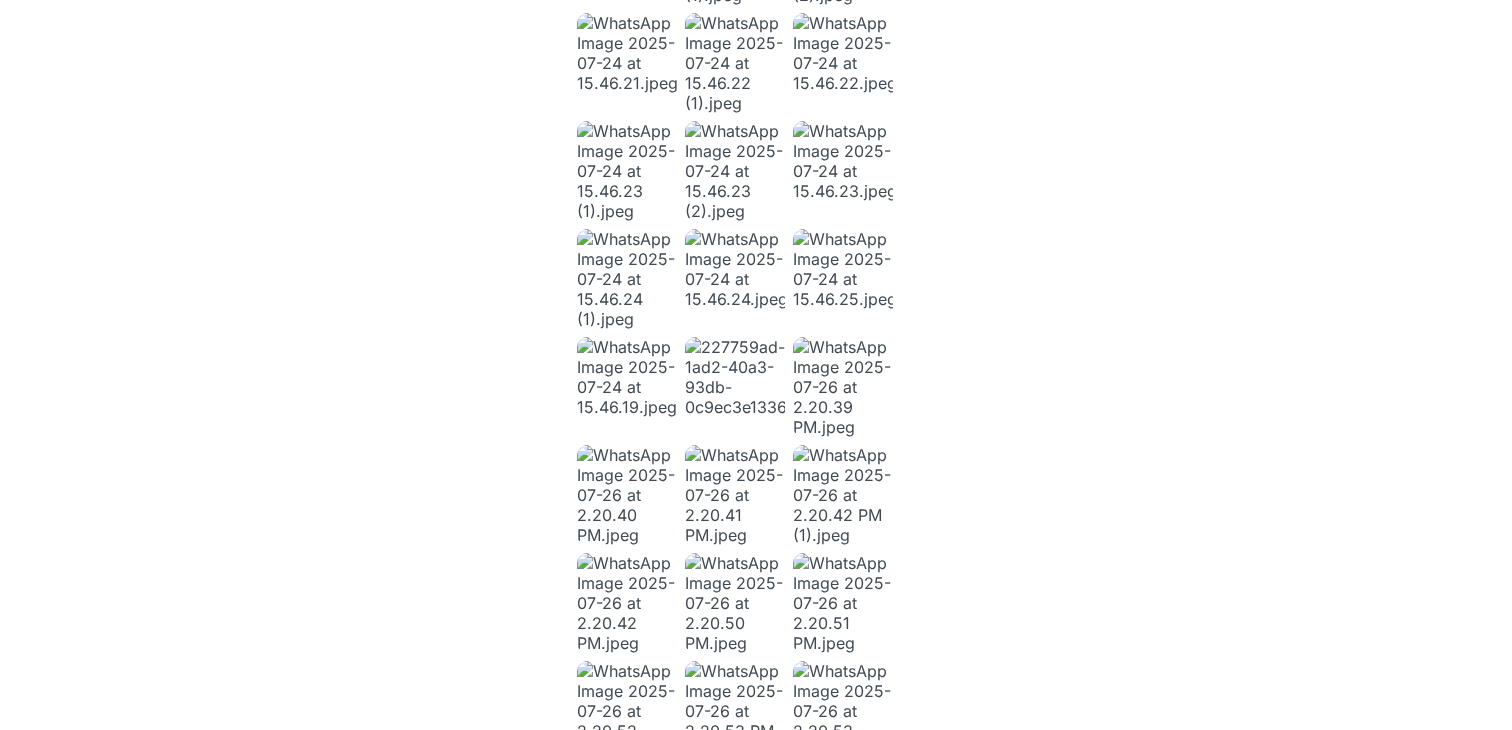 scroll, scrollTop: 2902, scrollLeft: 0, axis: vertical 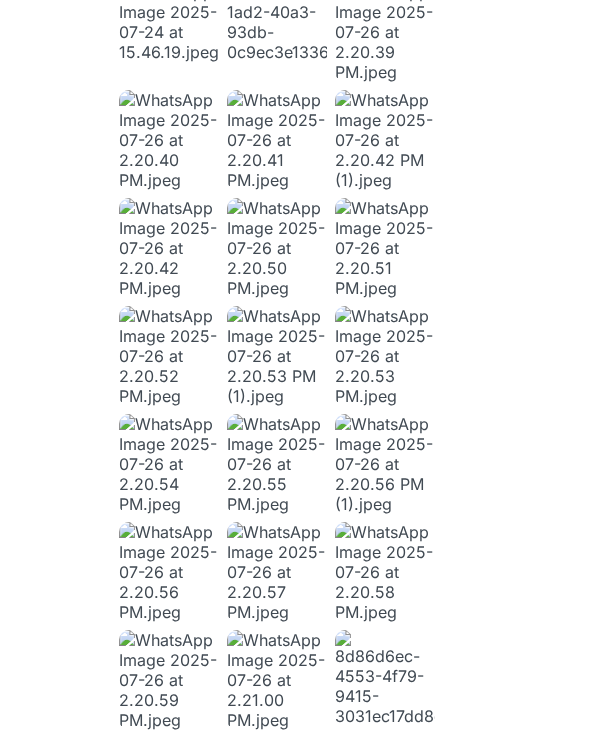 click at bounding box center [277, 356] 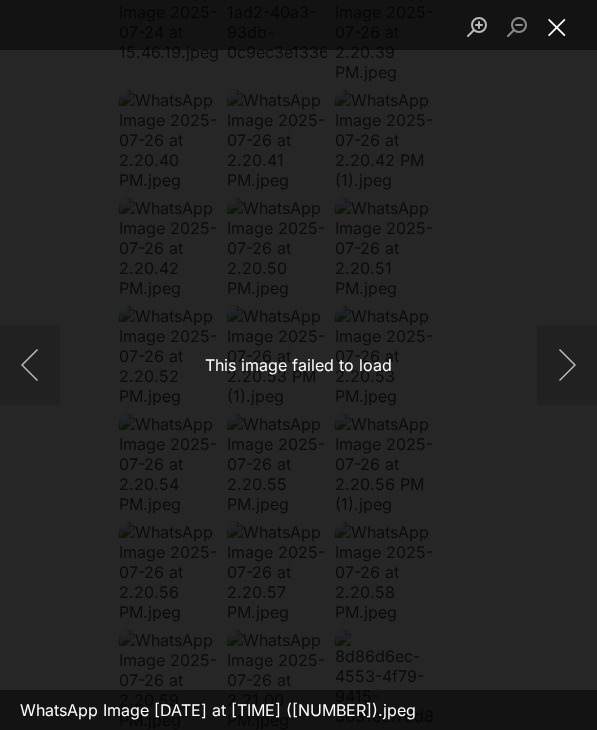 click at bounding box center (557, 26) 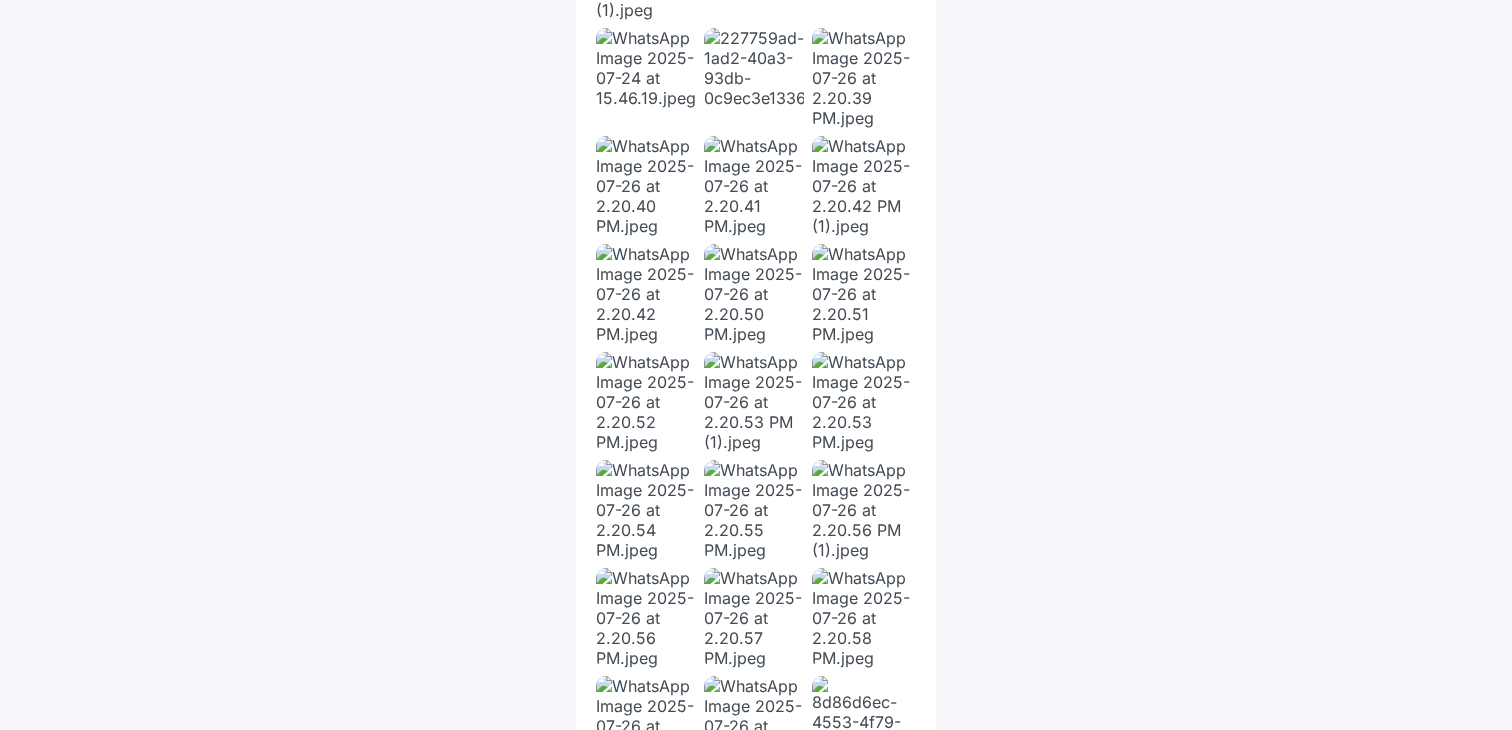 scroll, scrollTop: 2968, scrollLeft: 0, axis: vertical 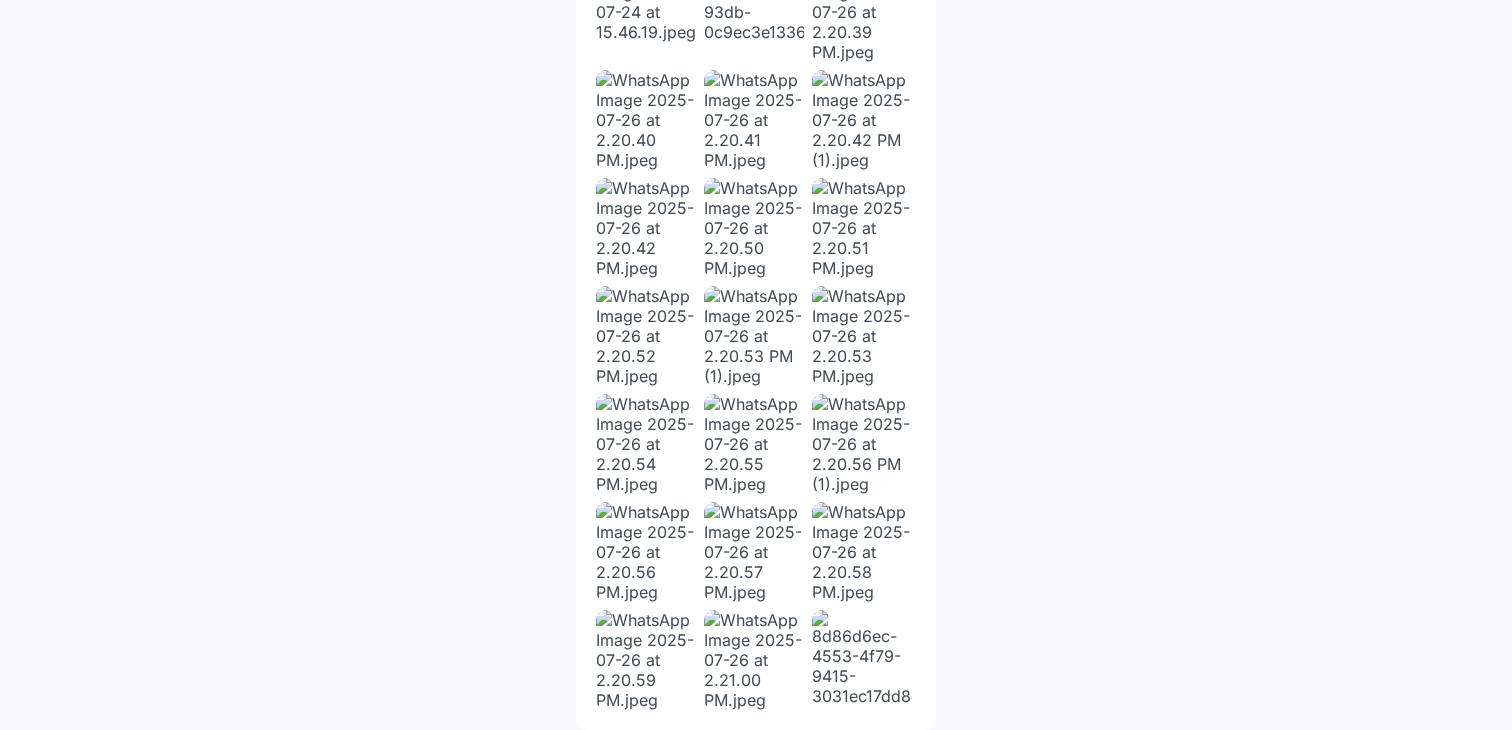 drag, startPoint x: 918, startPoint y: 691, endPoint x: 609, endPoint y: 243, distance: 544.2288 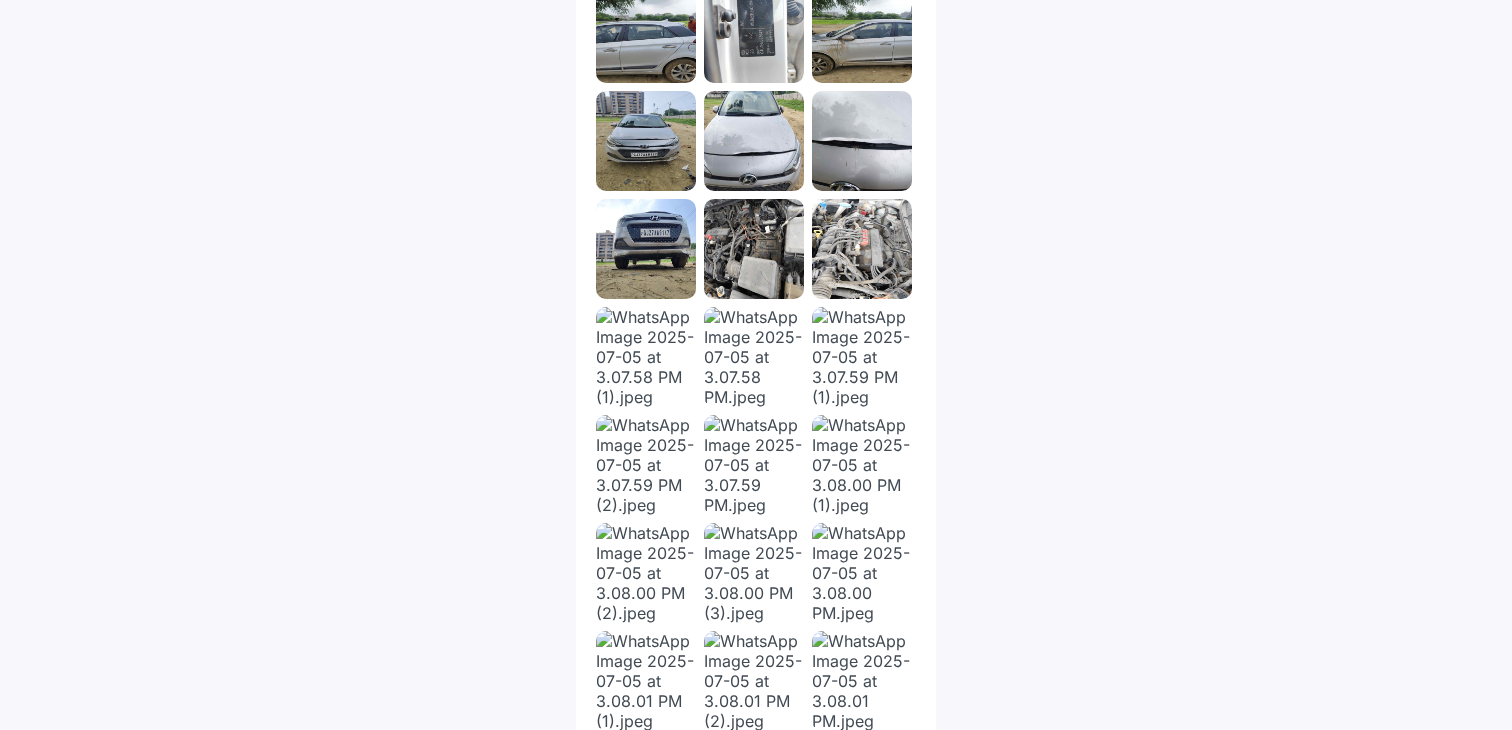 scroll, scrollTop: 1208, scrollLeft: 0, axis: vertical 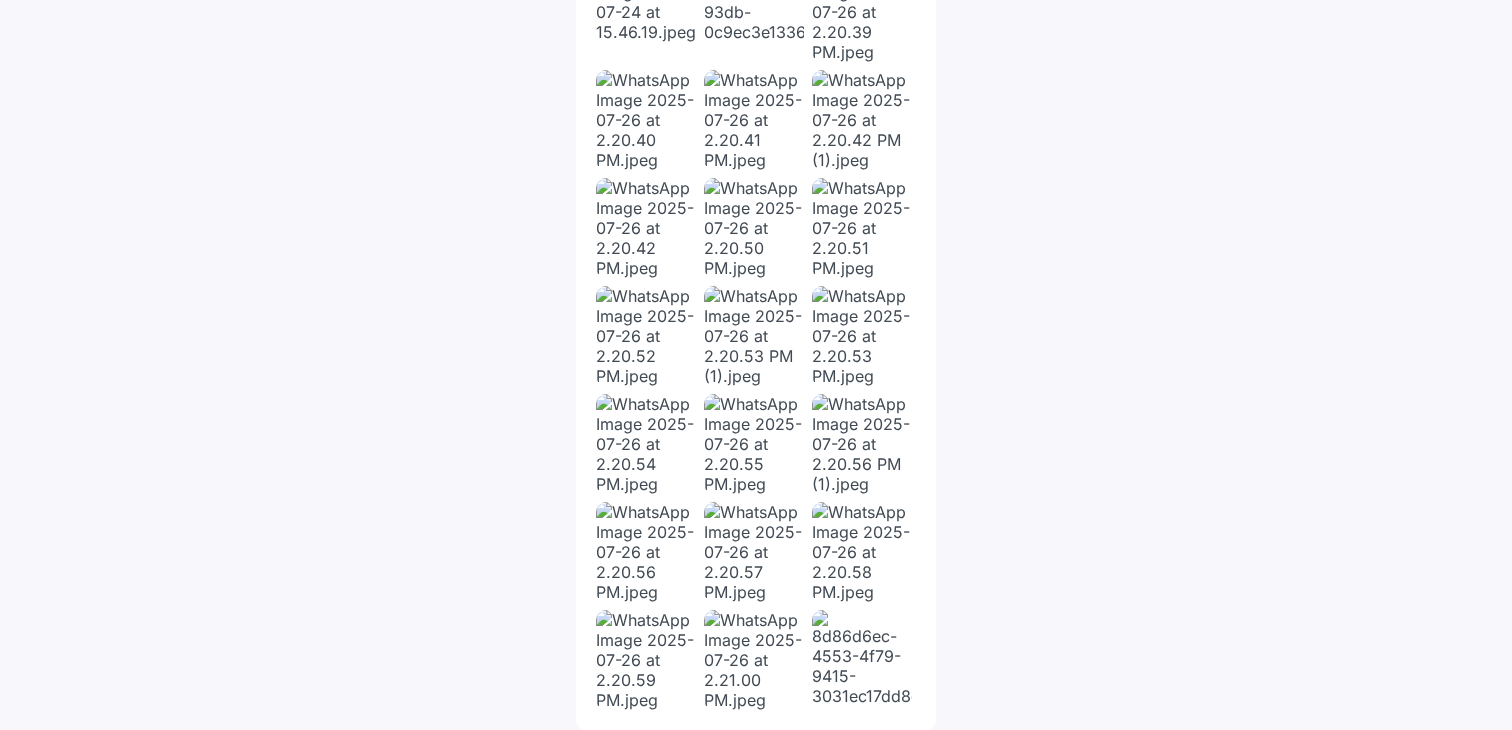 drag, startPoint x: 605, startPoint y: 329, endPoint x: 916, endPoint y: 695, distance: 480.28845 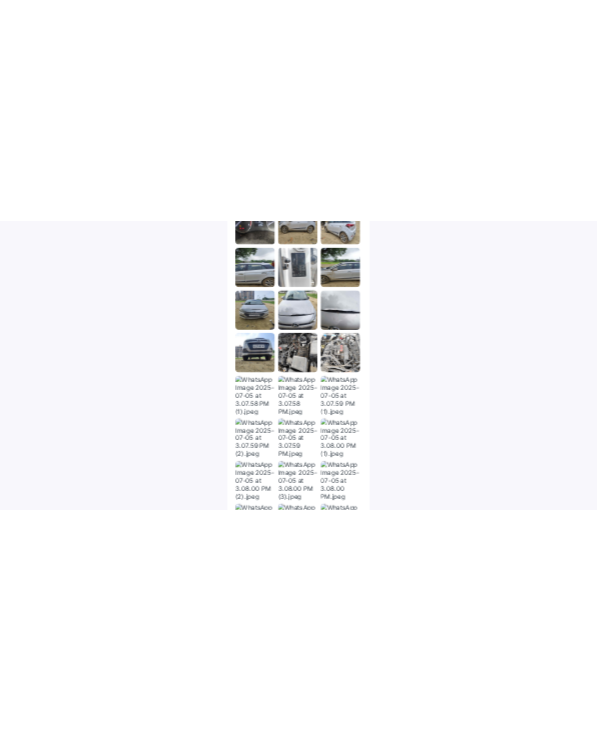 scroll, scrollTop: 1142, scrollLeft: 0, axis: vertical 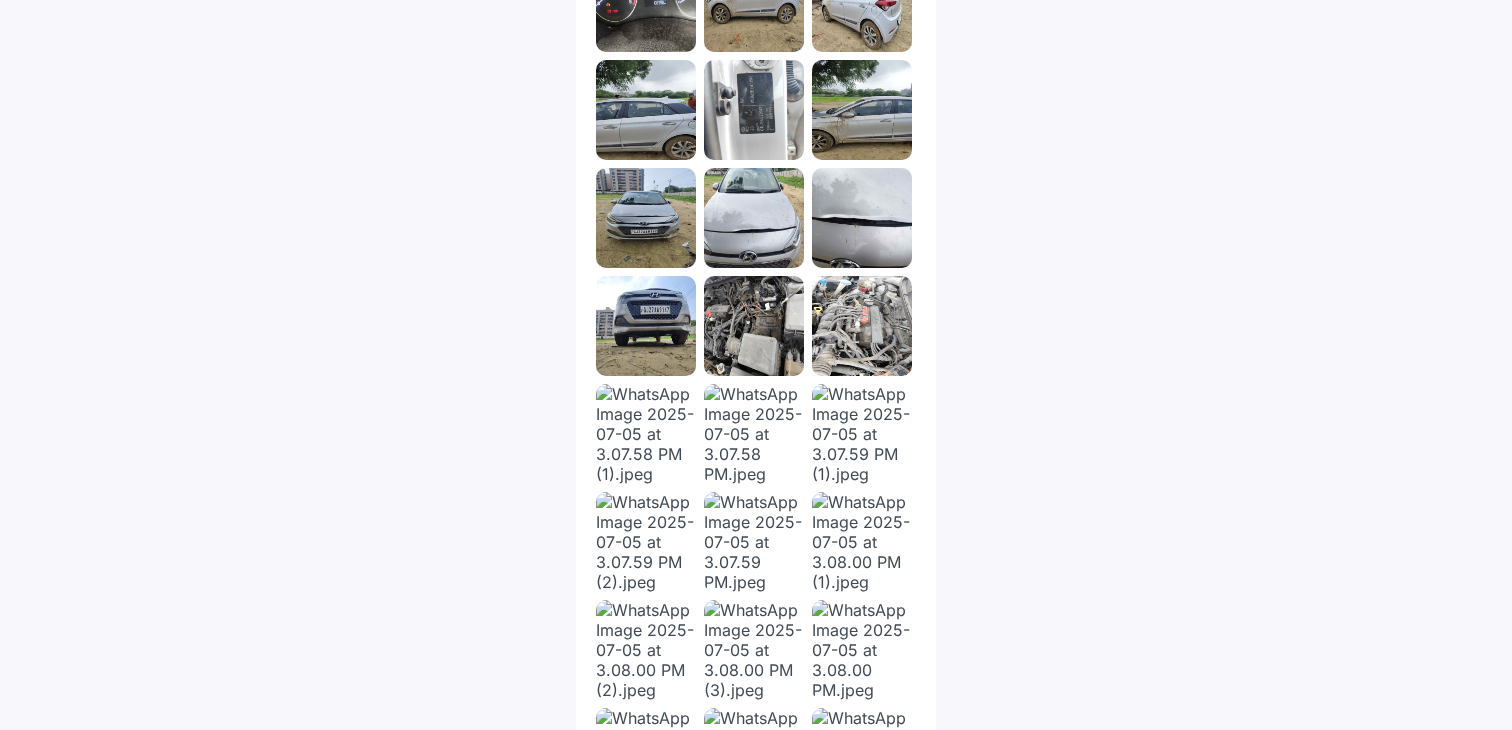 click on "Help Track claim for your Hyundai i20 Claim info Car Details Make/model Hyundai i20 Registration year 2014 Survey details  scheduled On 03 Jul | 04:00 PM - 06:00 PM completed On 03 Jul | 3:43 PM surveyor Name Kuldip s Amin Survey images" at bounding box center [756, 707] 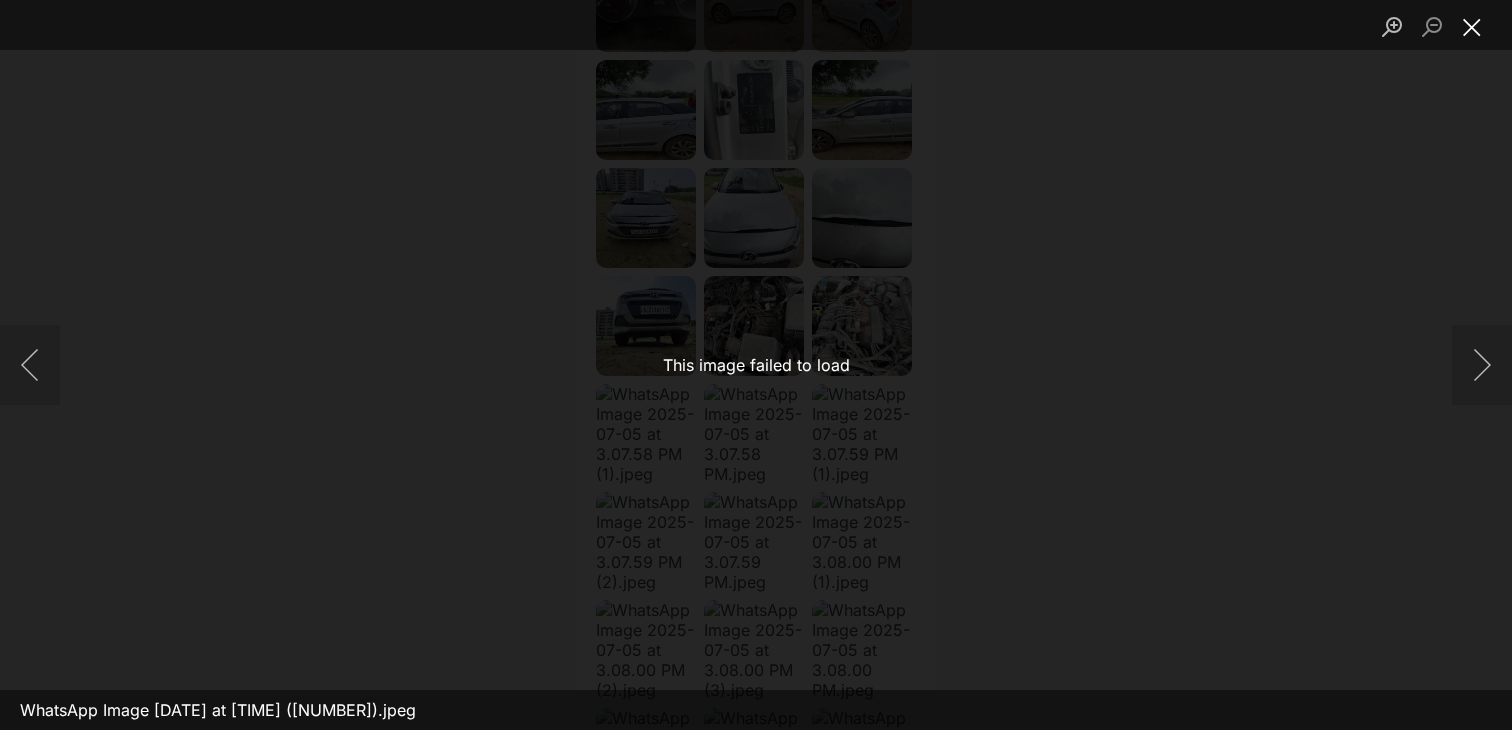 click at bounding box center (1472, 26) 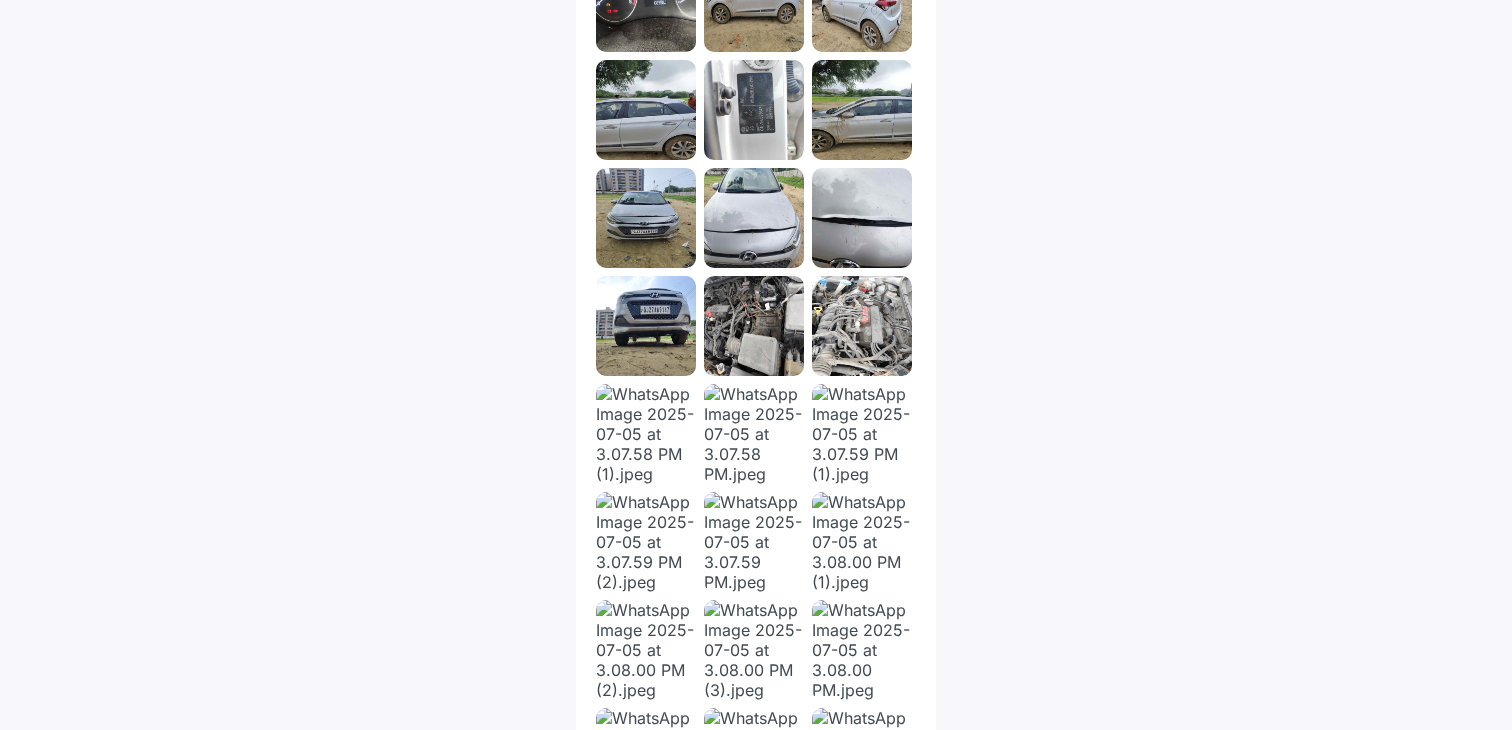 click at bounding box center [862, 326] 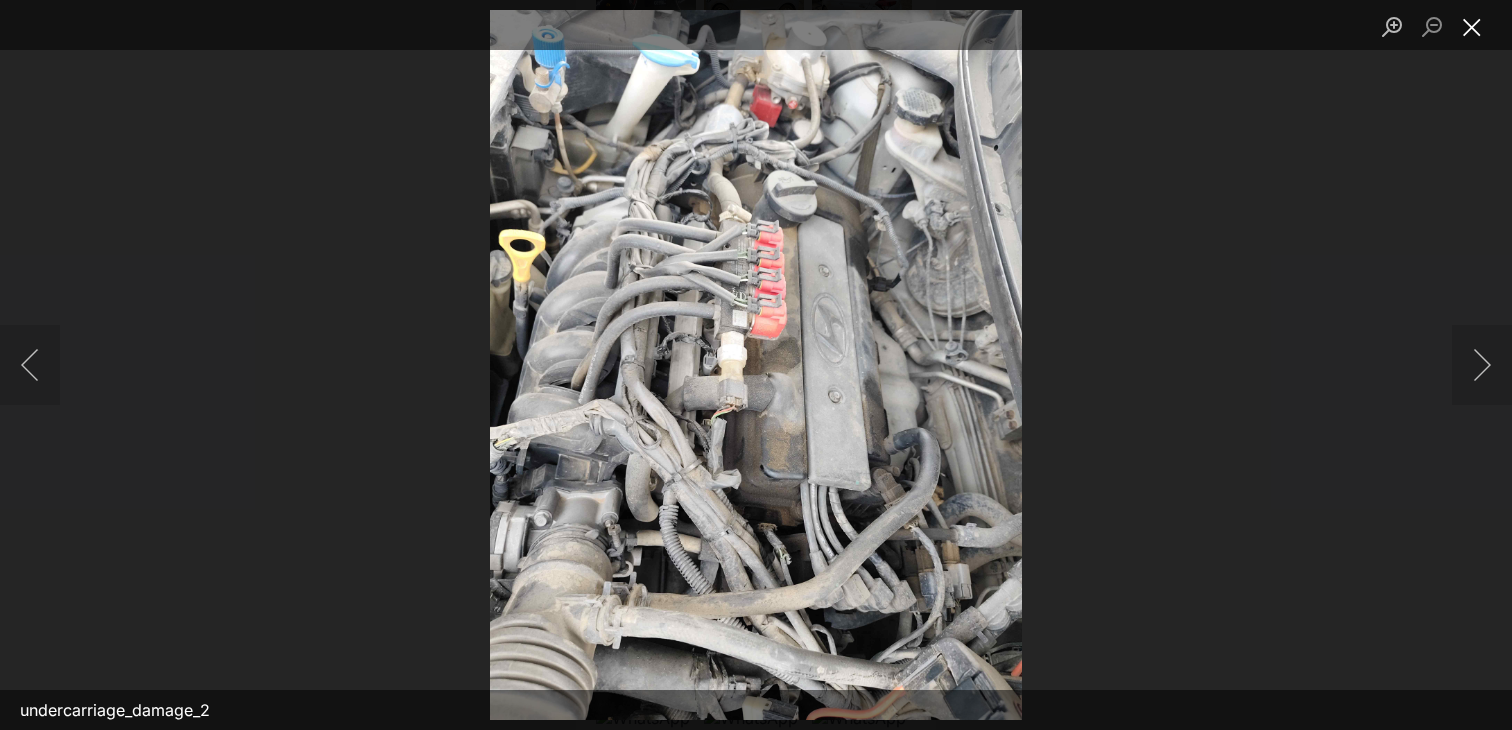 click at bounding box center (1472, 26) 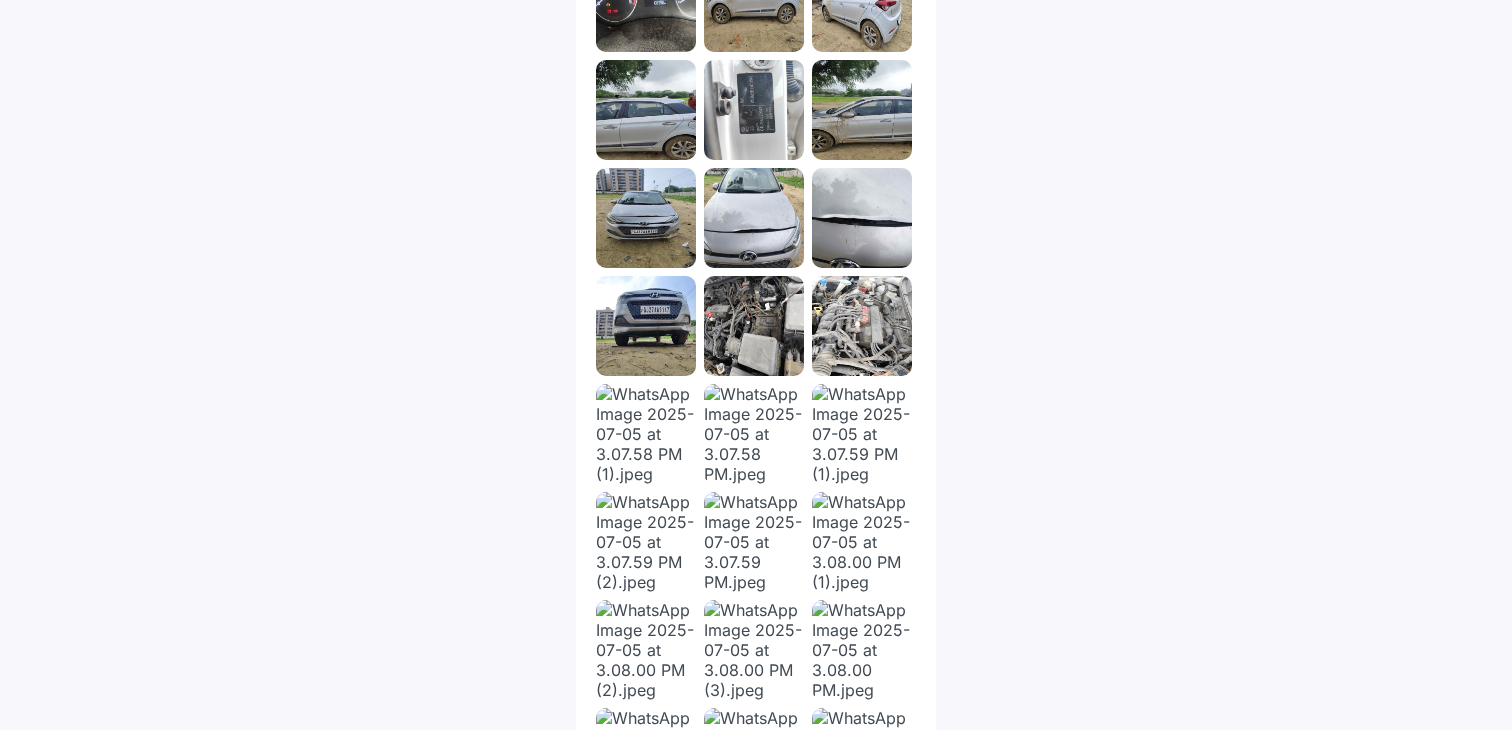 click at bounding box center [646, 434] 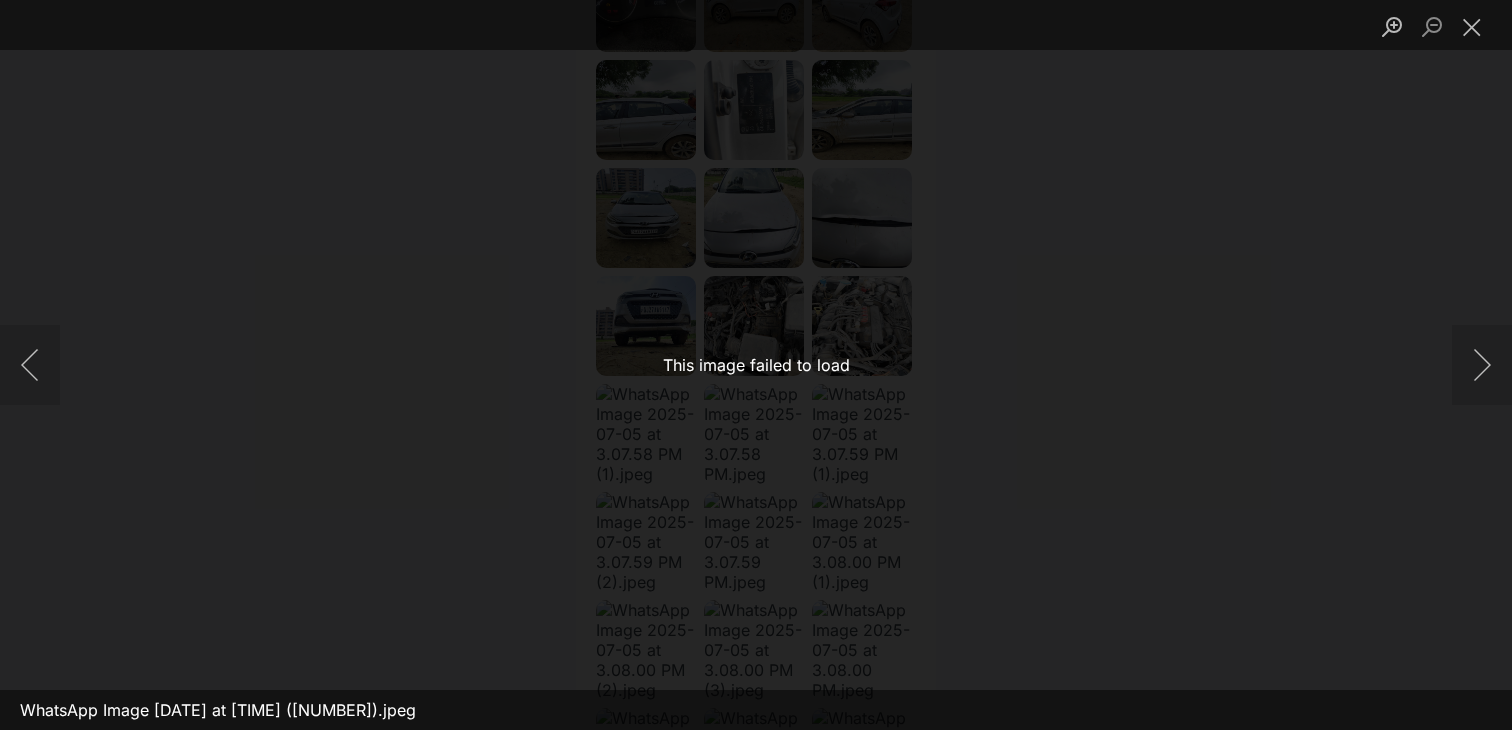 click on "This image failed to load" at bounding box center [756, 365] 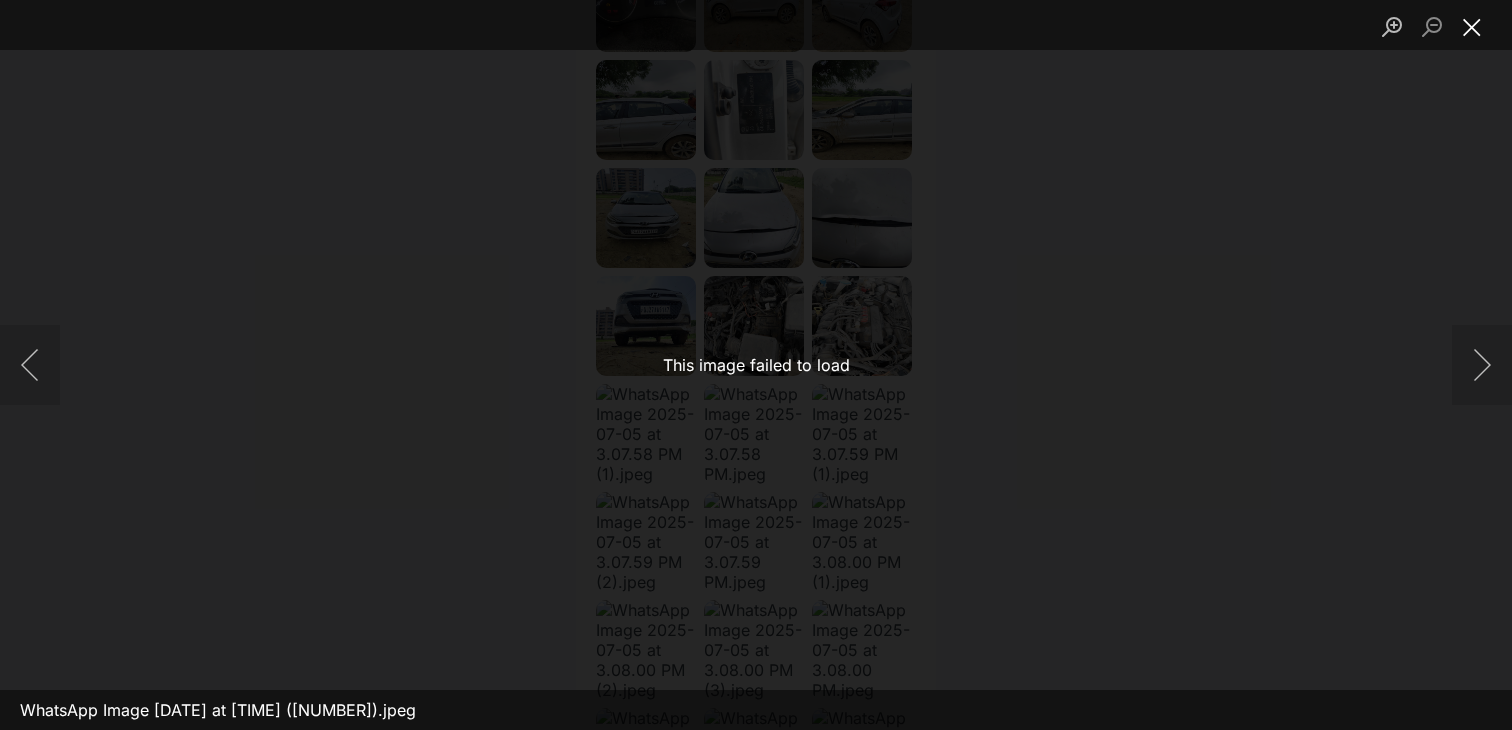 click at bounding box center (1472, 26) 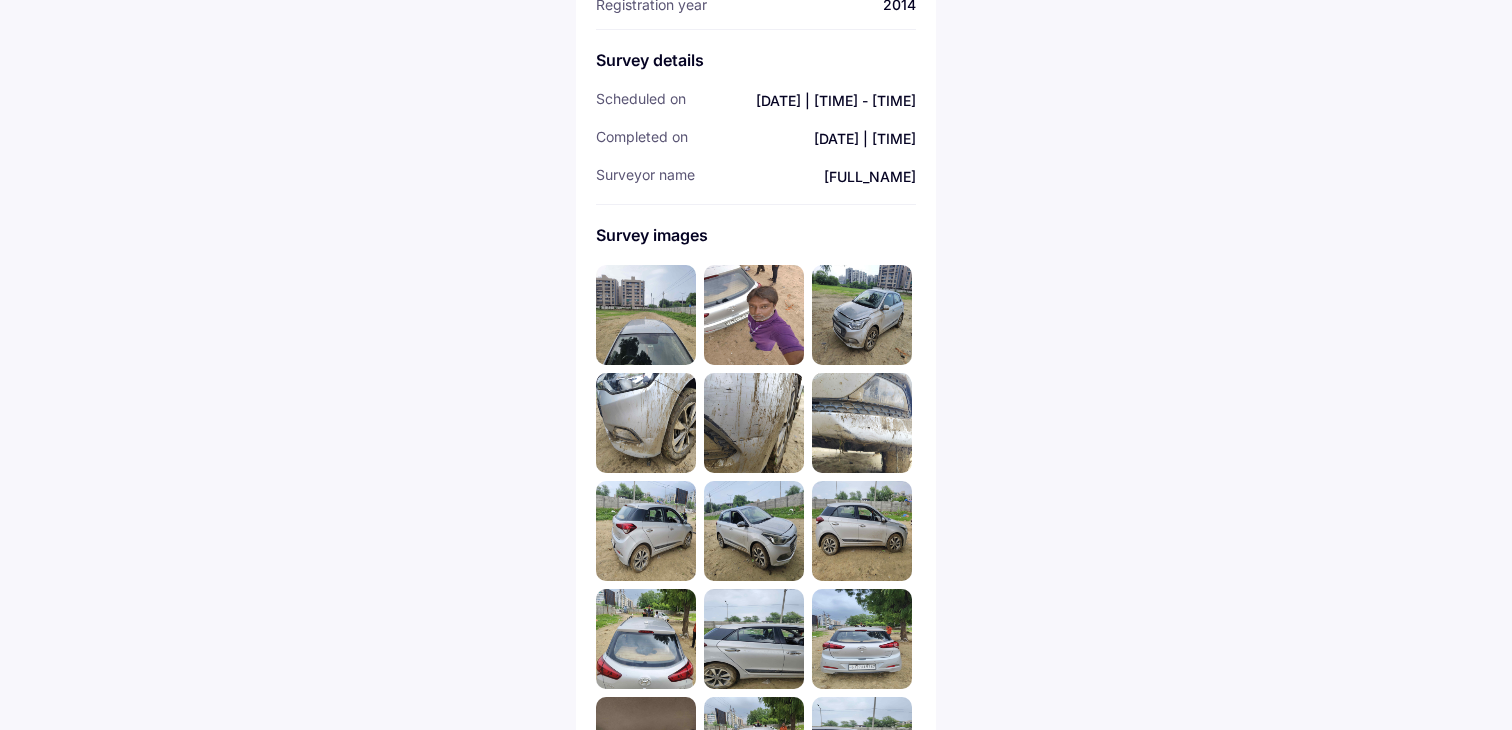 scroll, scrollTop: 288, scrollLeft: 0, axis: vertical 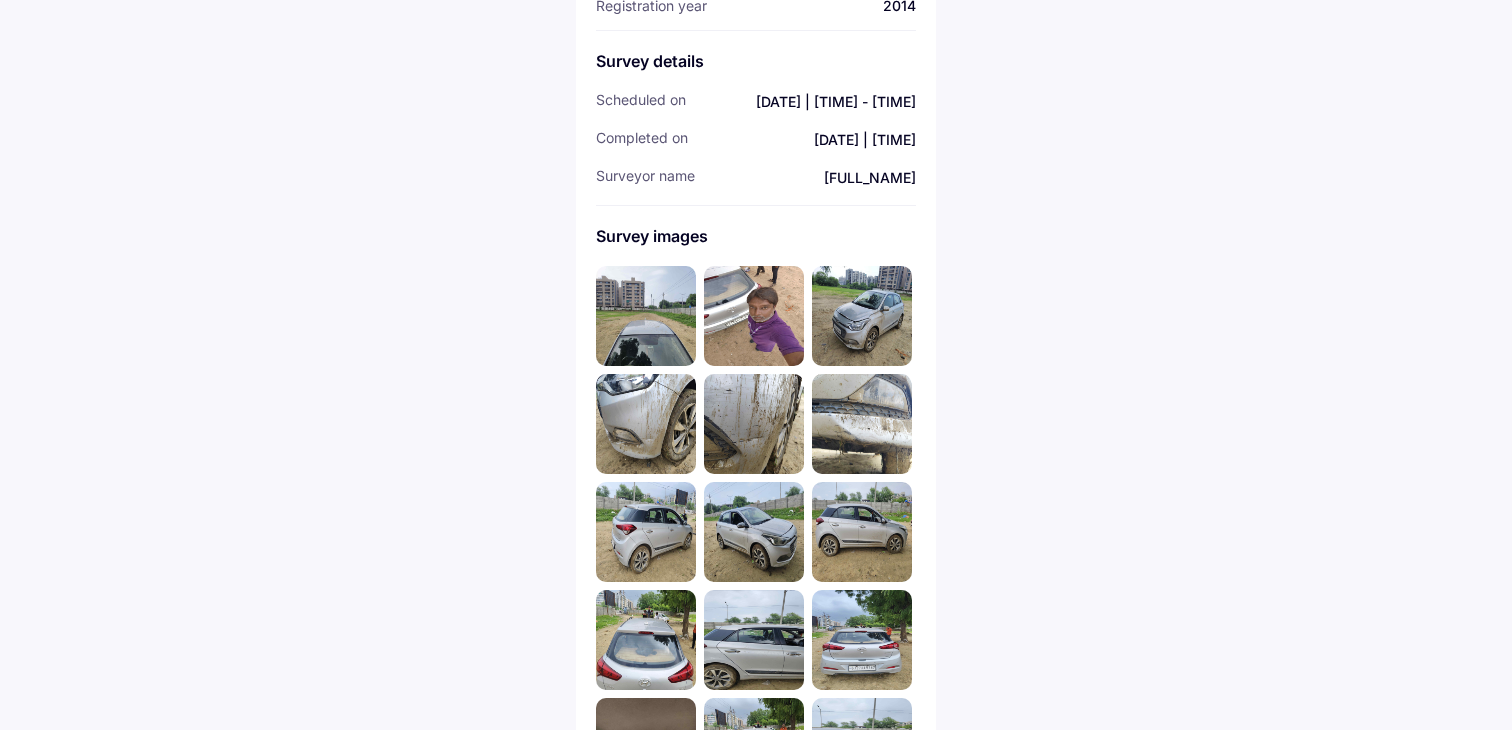 drag, startPoint x: 823, startPoint y: 177, endPoint x: 915, endPoint y: 177, distance: 92 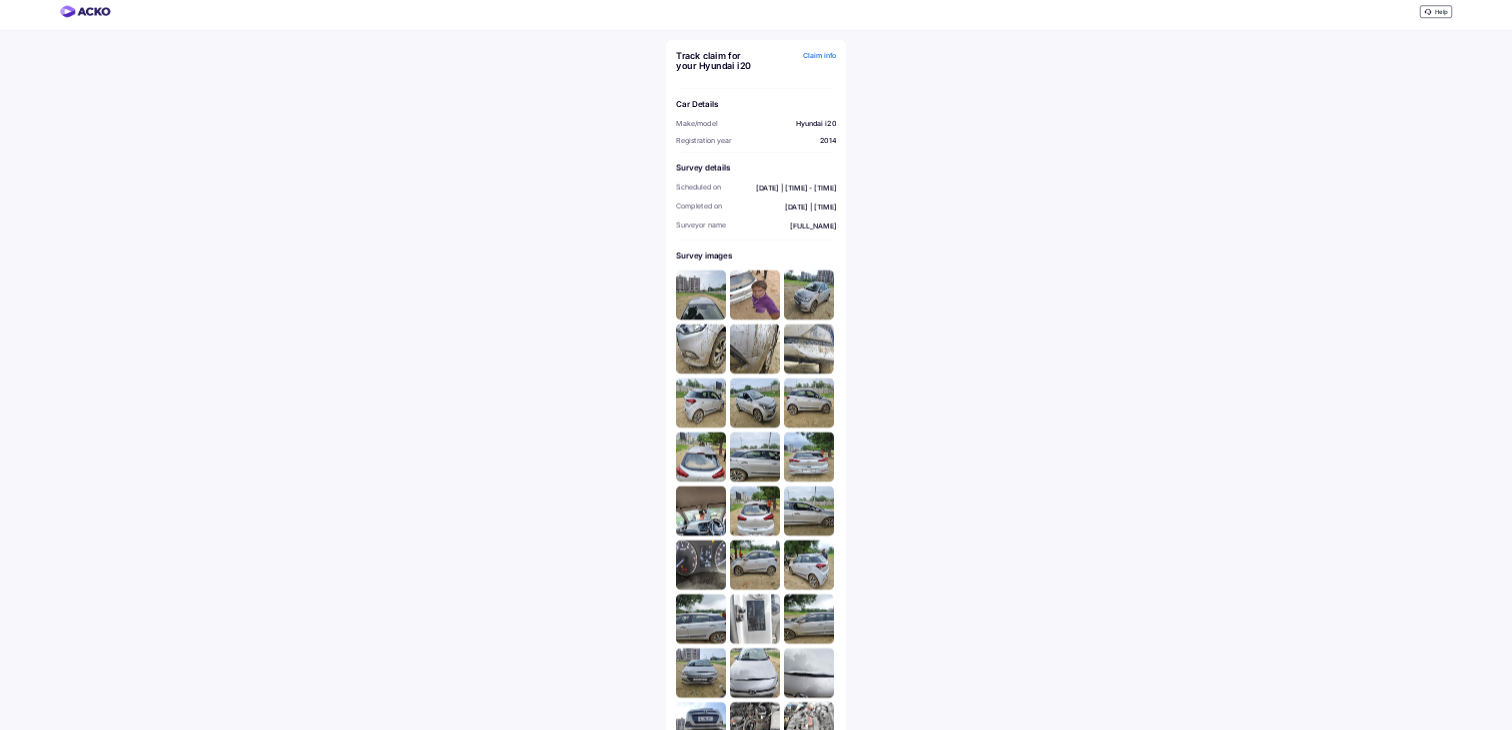 scroll, scrollTop: 0, scrollLeft: 0, axis: both 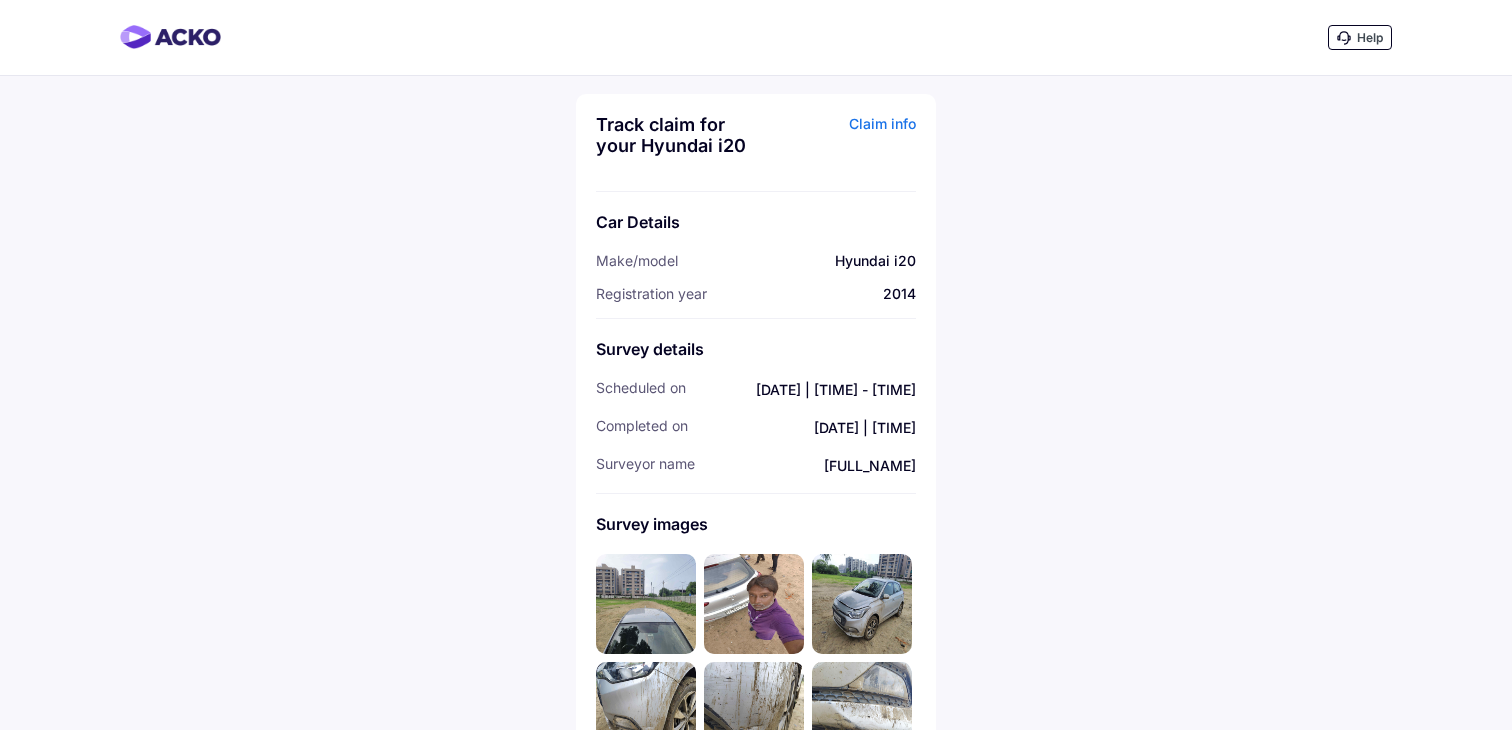 click on "Help Track claim for your Hyundai i20 Claim info Car Details Make/model Hyundai i20 Registration year 2014 Survey details  scheduled On 03 Jul | 04:00 PM - 06:00 PM completed On 03 Jul | 3:43 PM surveyor Name Kuldip s Amin Survey images" at bounding box center (756, 1849) 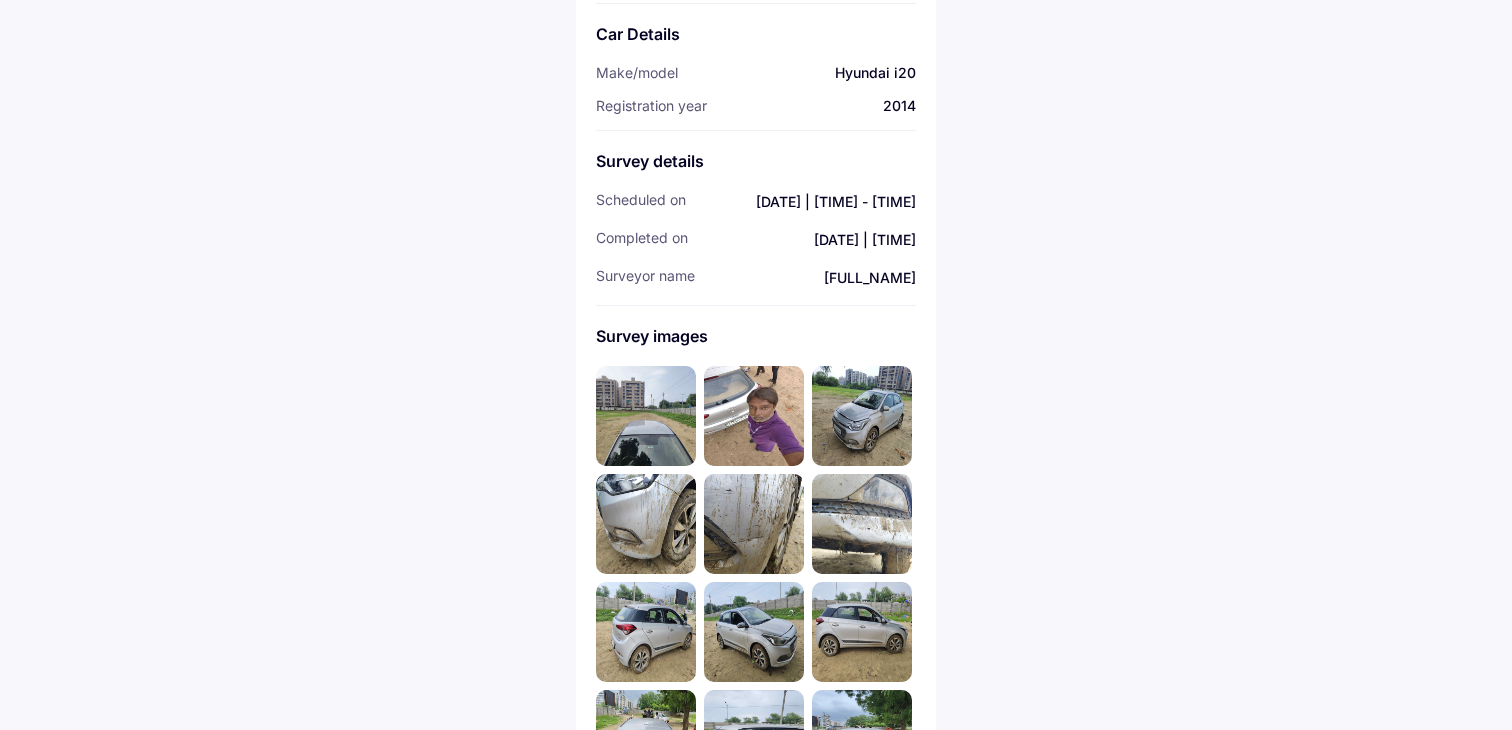 scroll, scrollTop: 169, scrollLeft: 0, axis: vertical 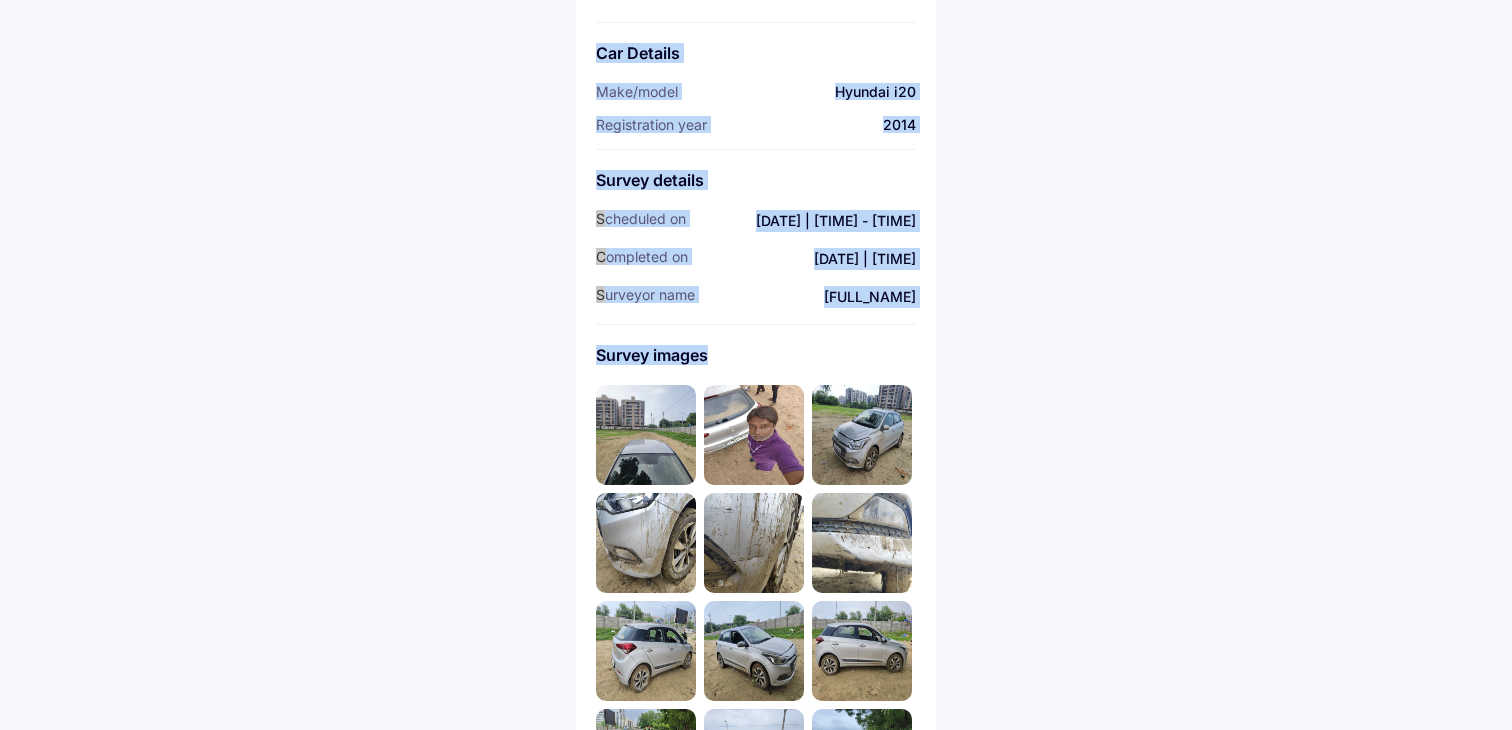 drag, startPoint x: 586, startPoint y: 55, endPoint x: 905, endPoint y: 348, distance: 433.1397 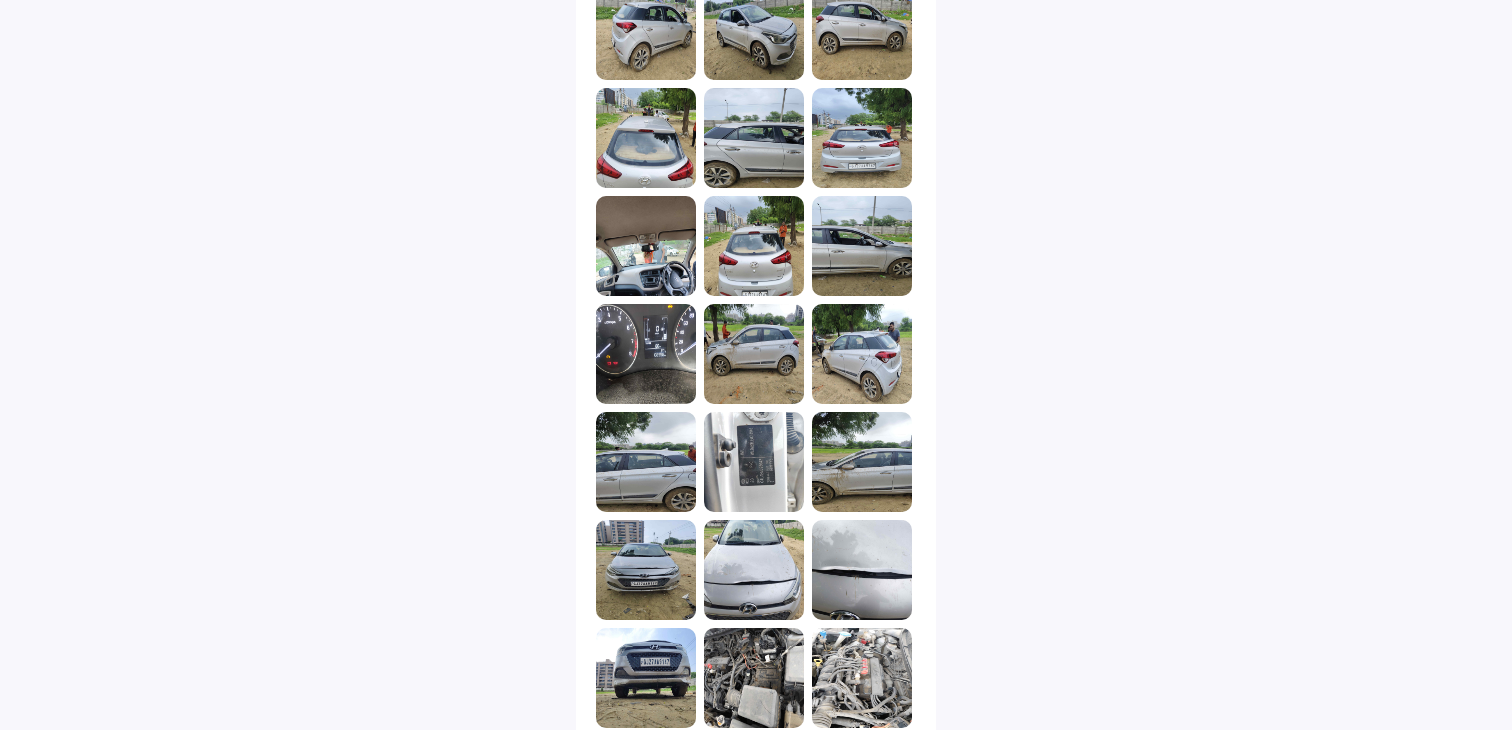 scroll, scrollTop: 0, scrollLeft: 0, axis: both 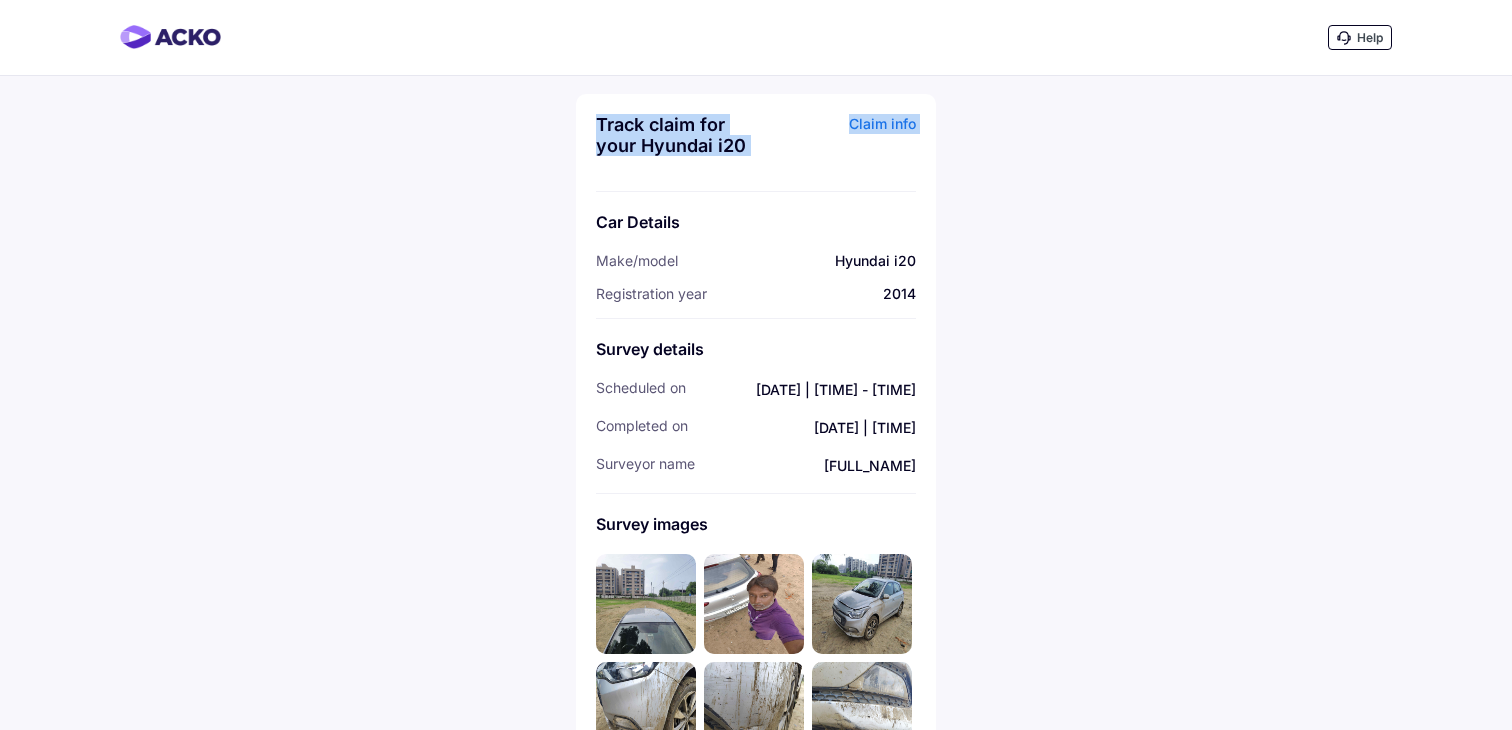 drag, startPoint x: 596, startPoint y: 119, endPoint x: 813, endPoint y: 208, distance: 234.54211 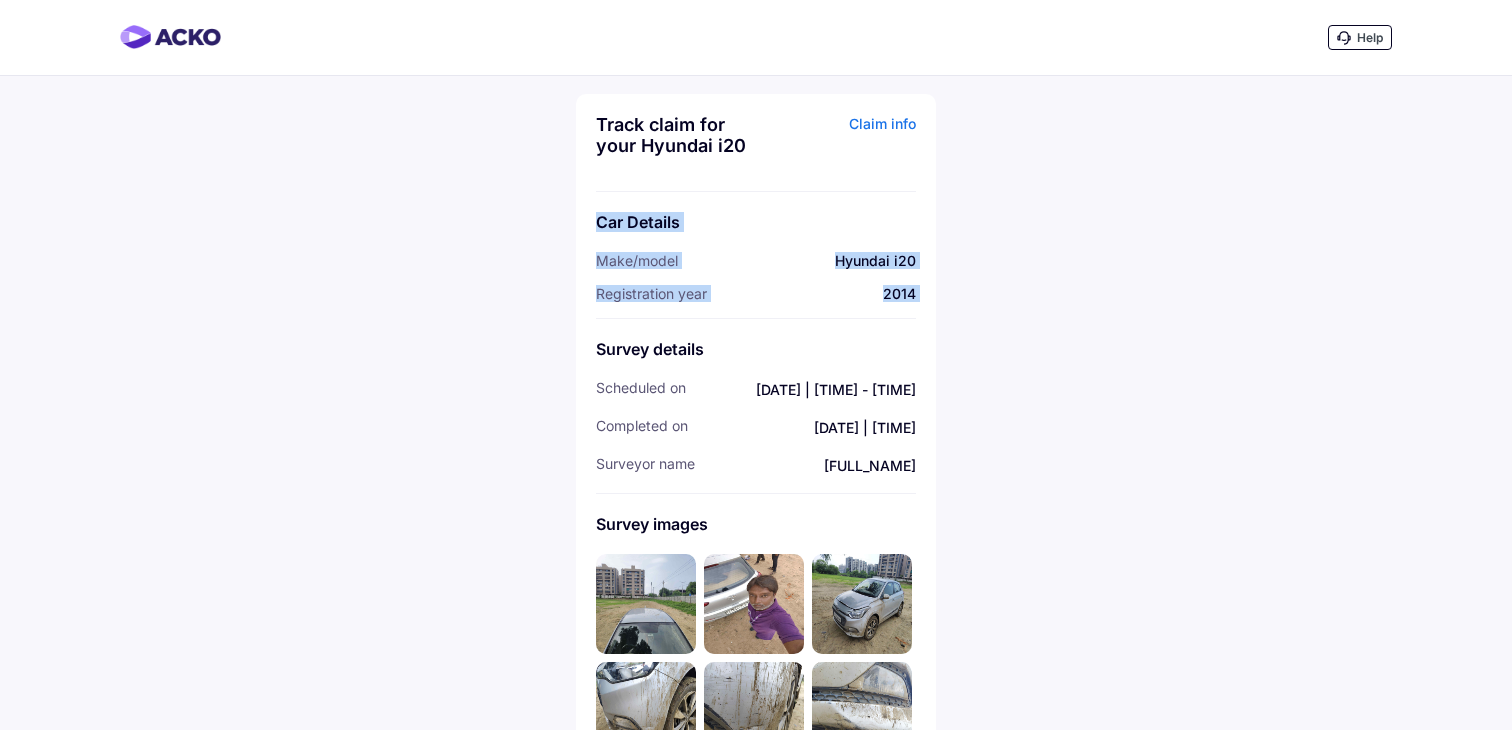 drag, startPoint x: 587, startPoint y: 225, endPoint x: 977, endPoint y: 323, distance: 402.12436 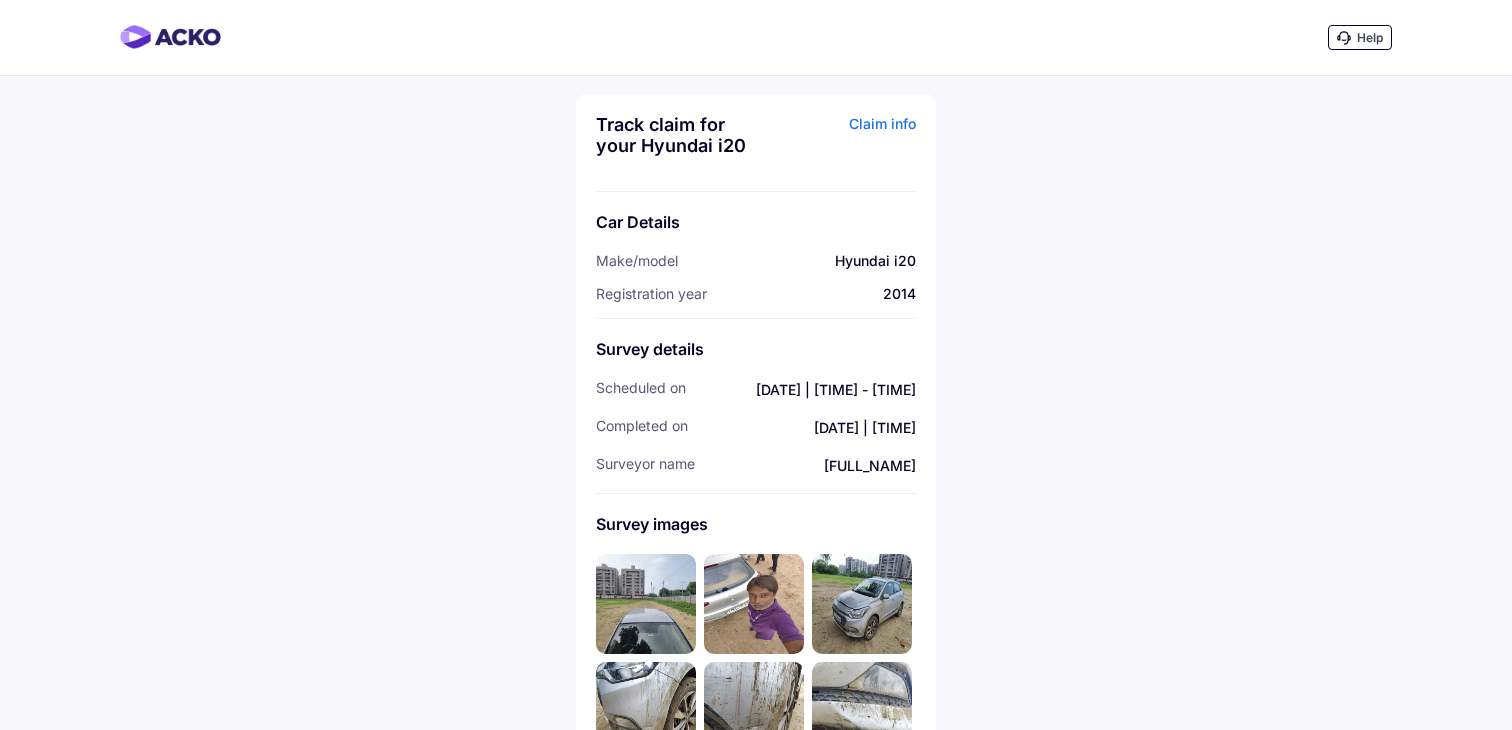 click on "[DATE] | [TIME]" at bounding box center (812, 428) 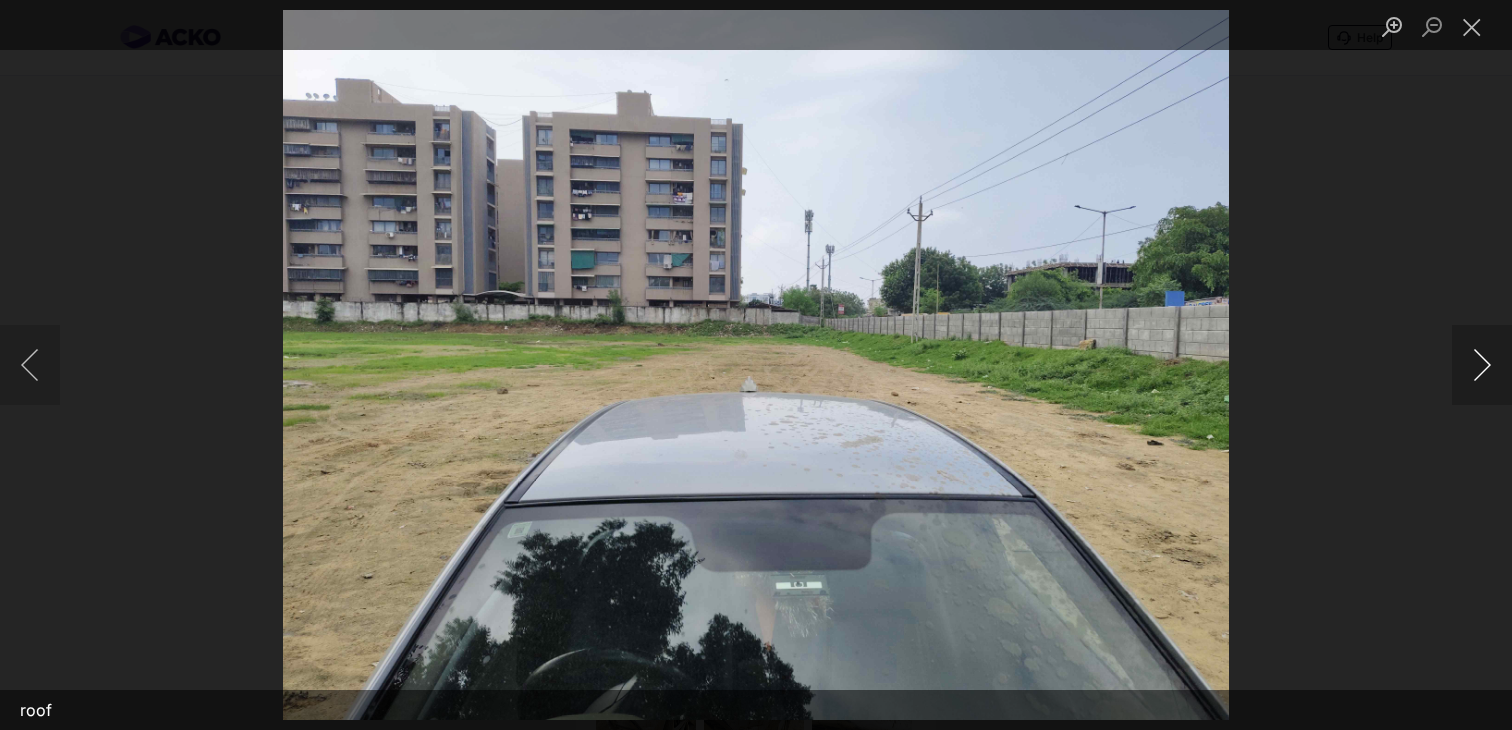 click at bounding box center [1482, 365] 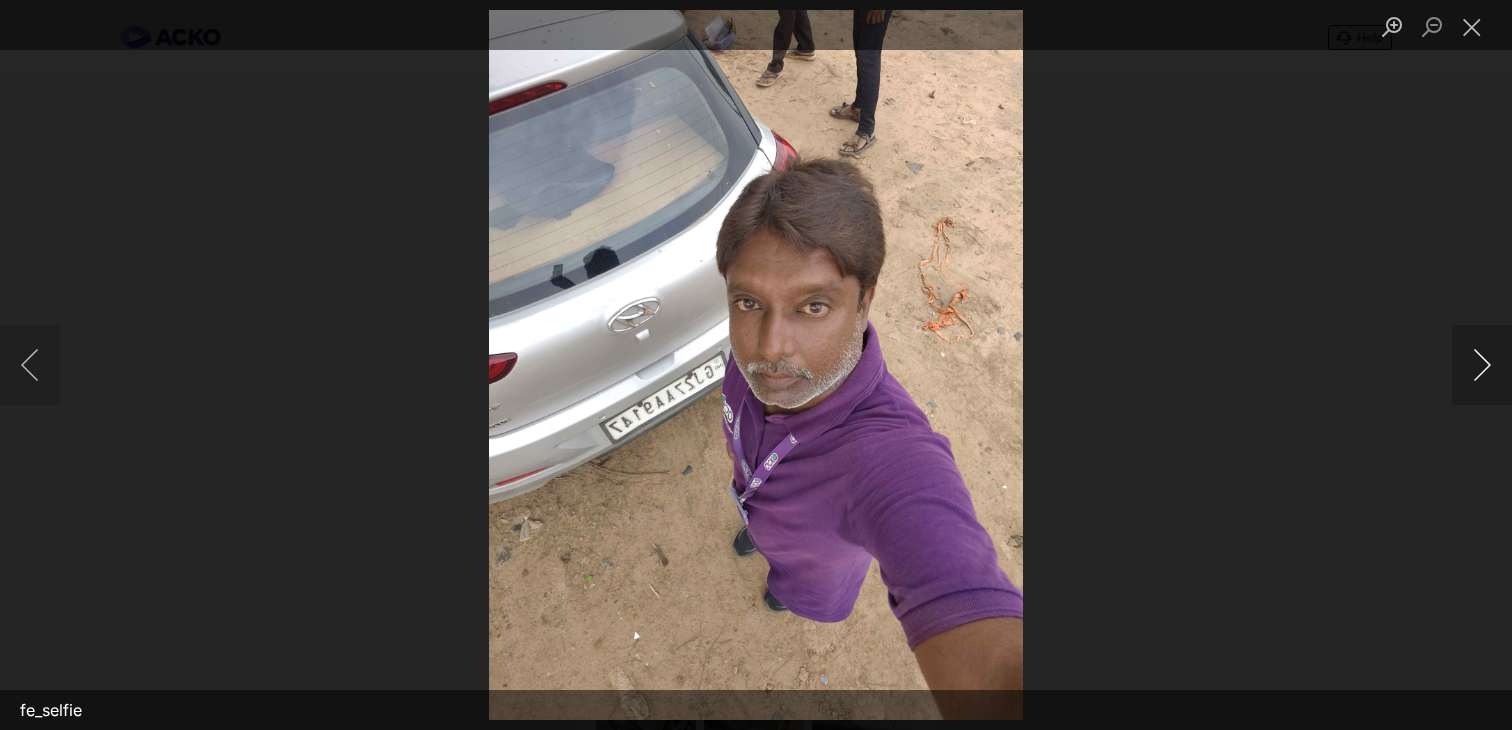 click at bounding box center [1482, 365] 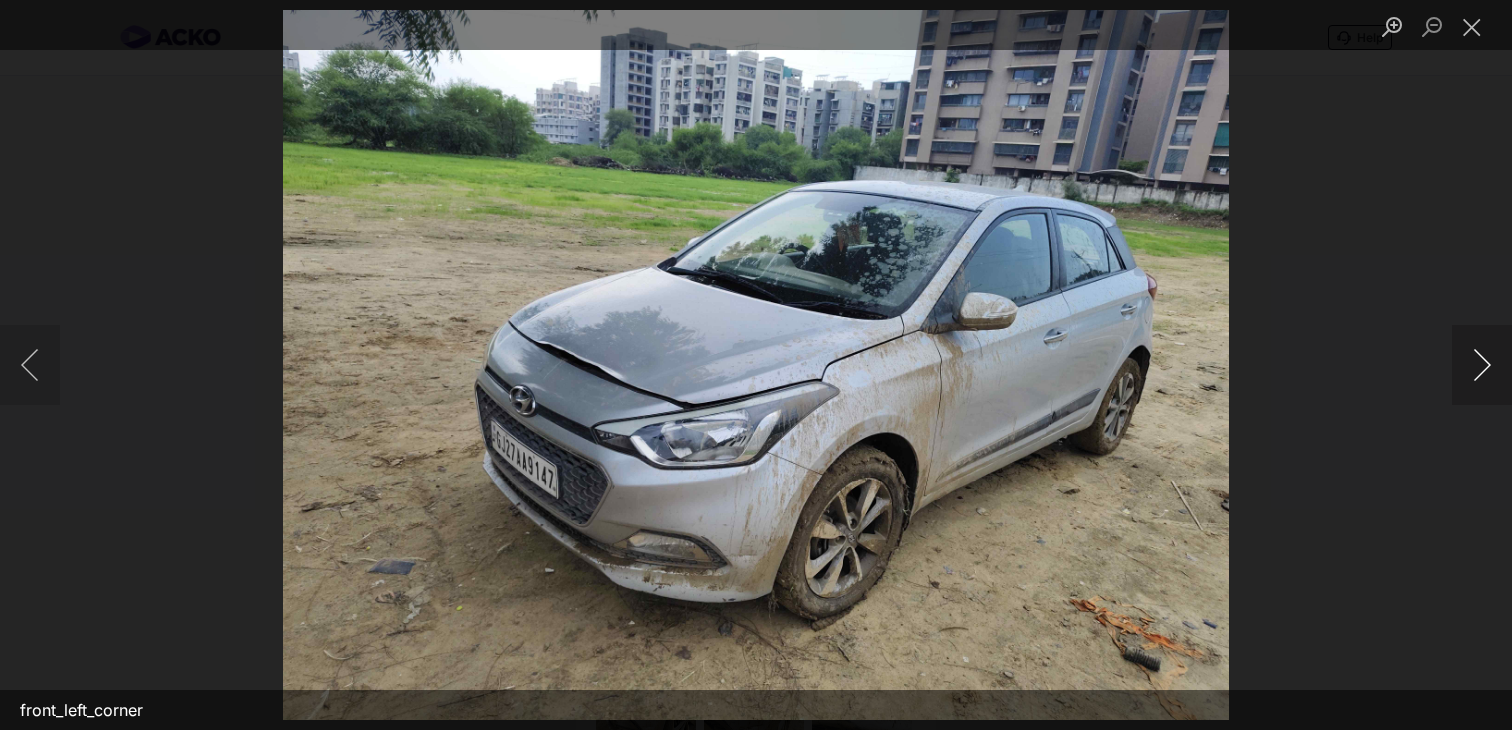 click at bounding box center [1482, 365] 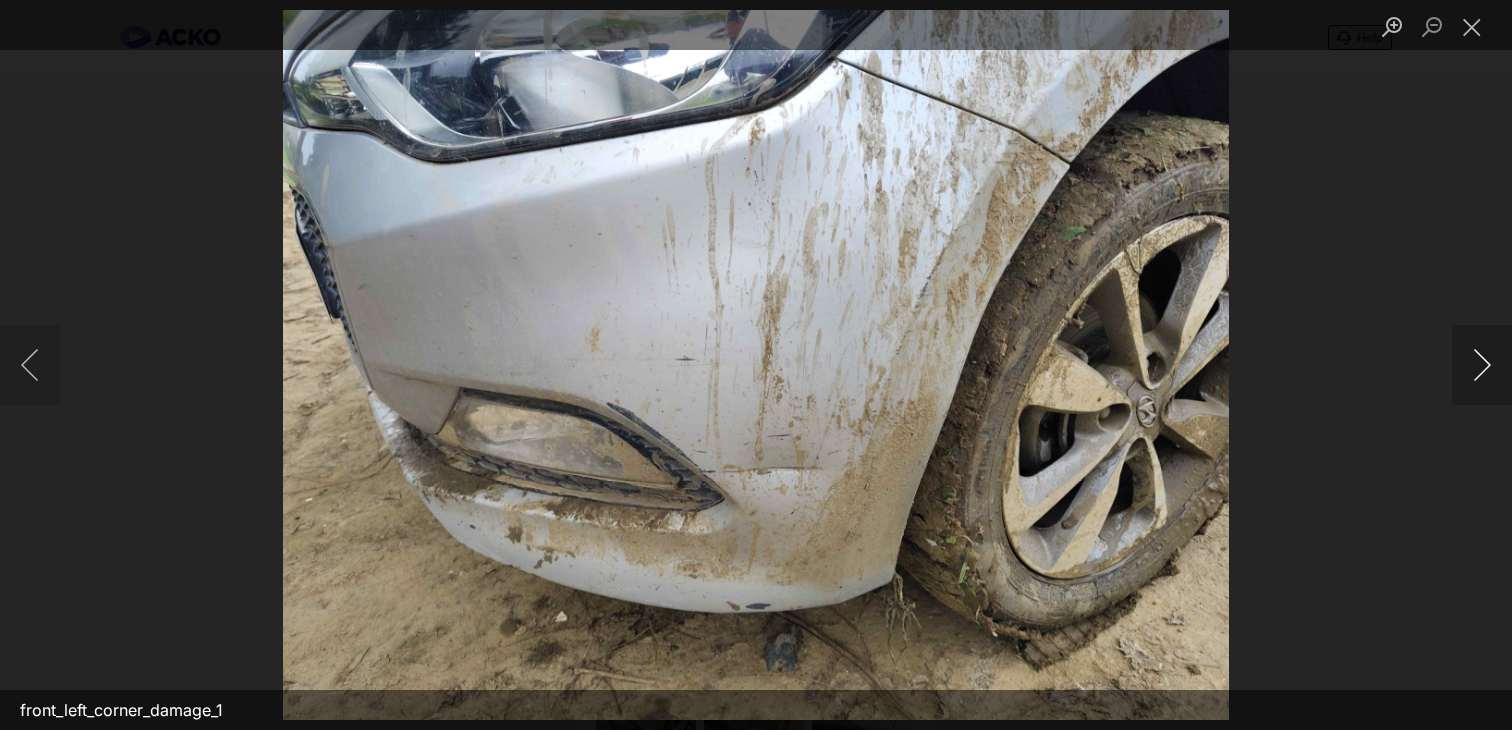 click at bounding box center [1482, 365] 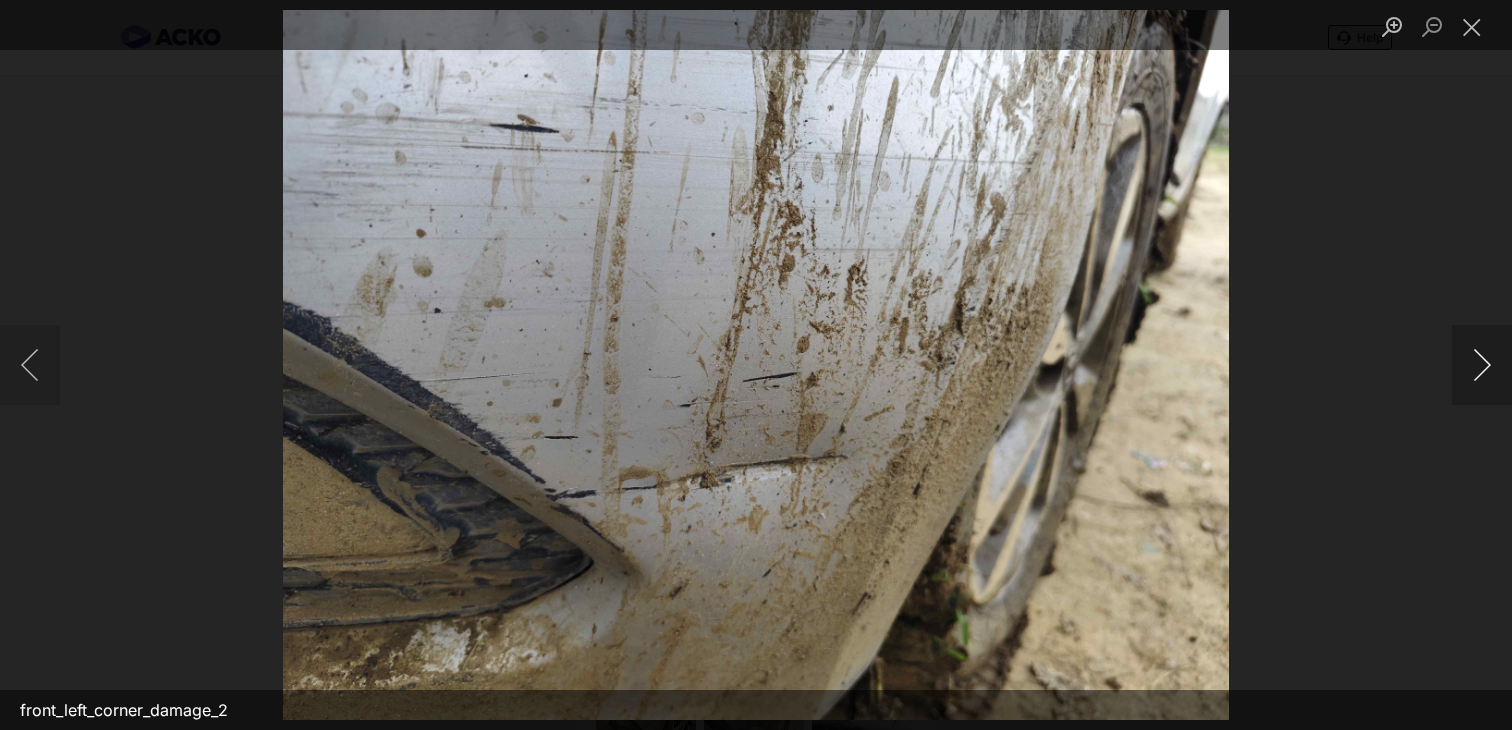 click at bounding box center (1482, 365) 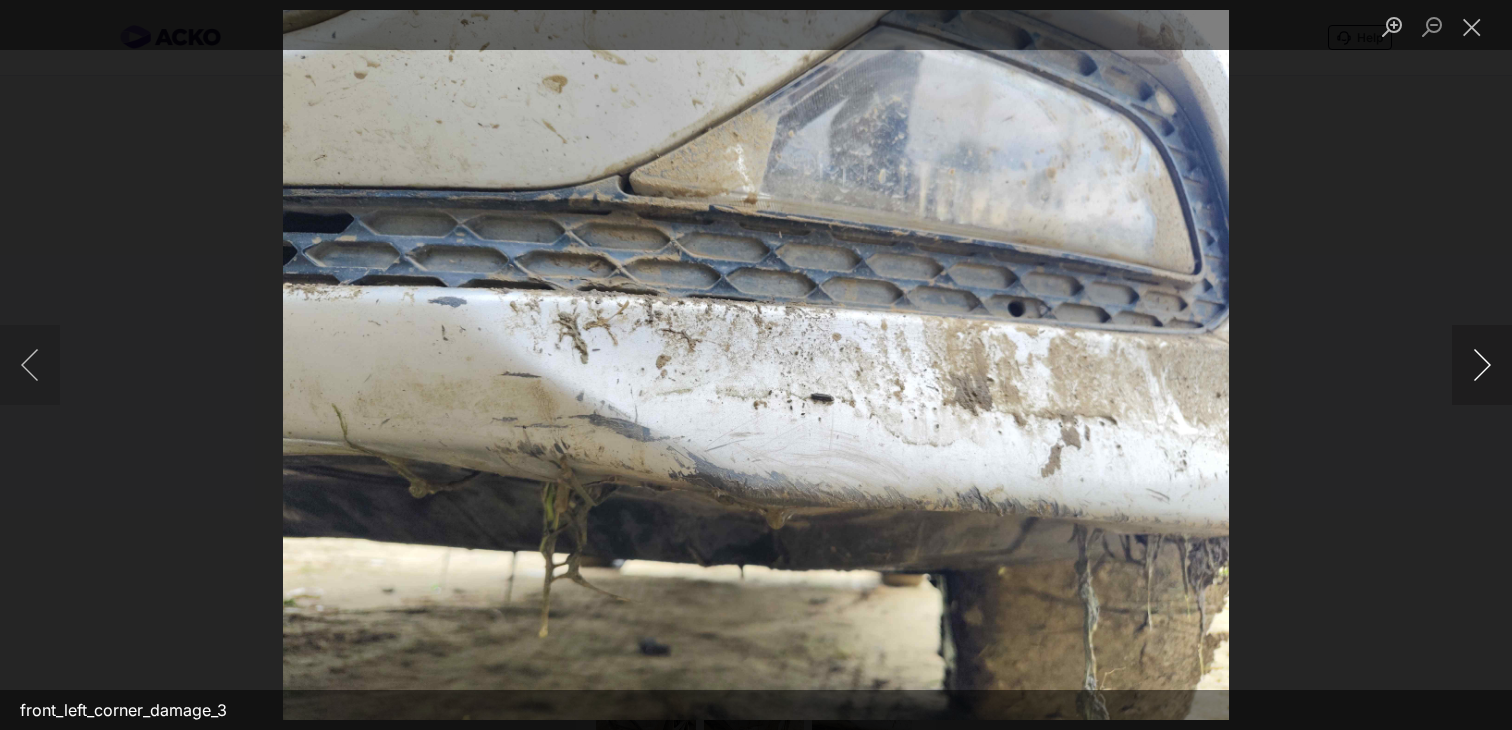 click at bounding box center (1482, 365) 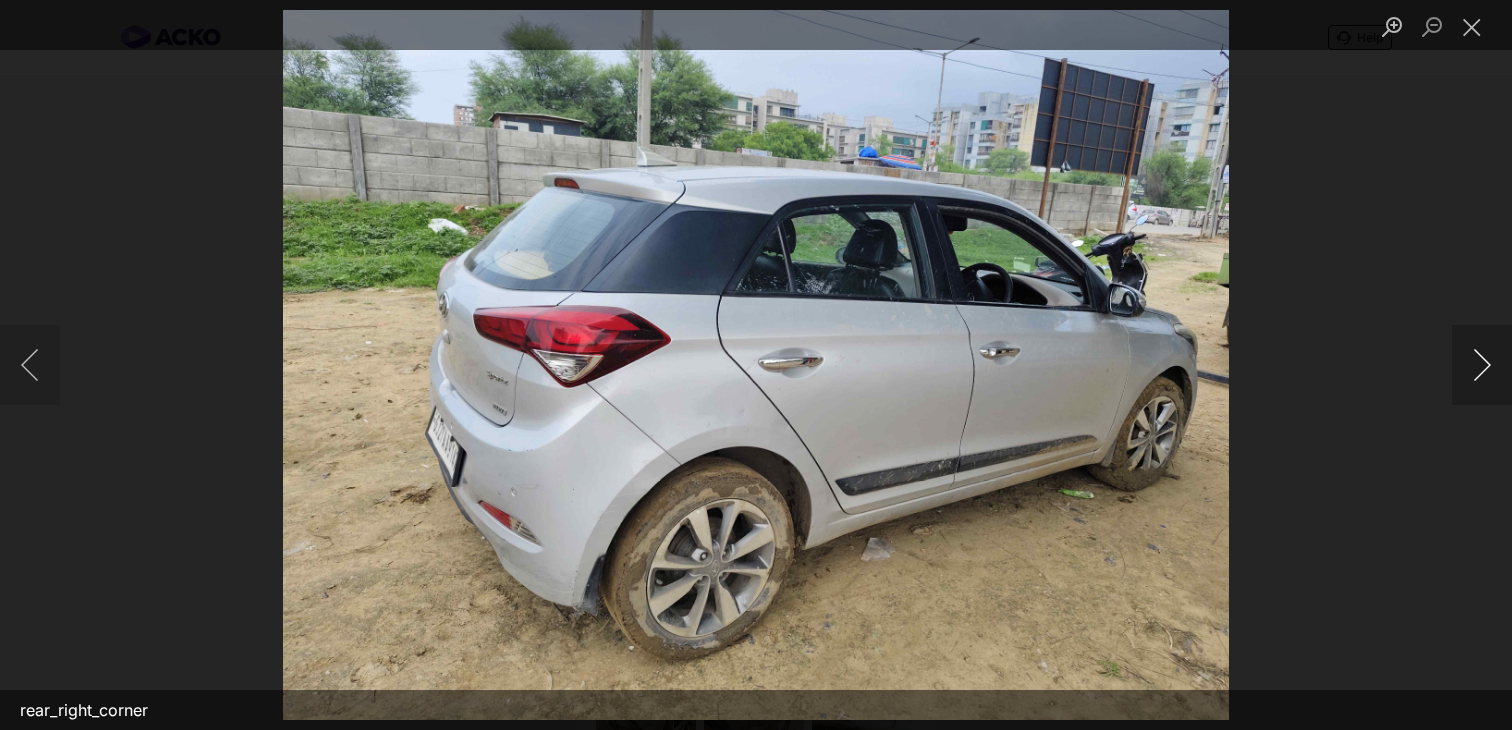 click at bounding box center (1482, 365) 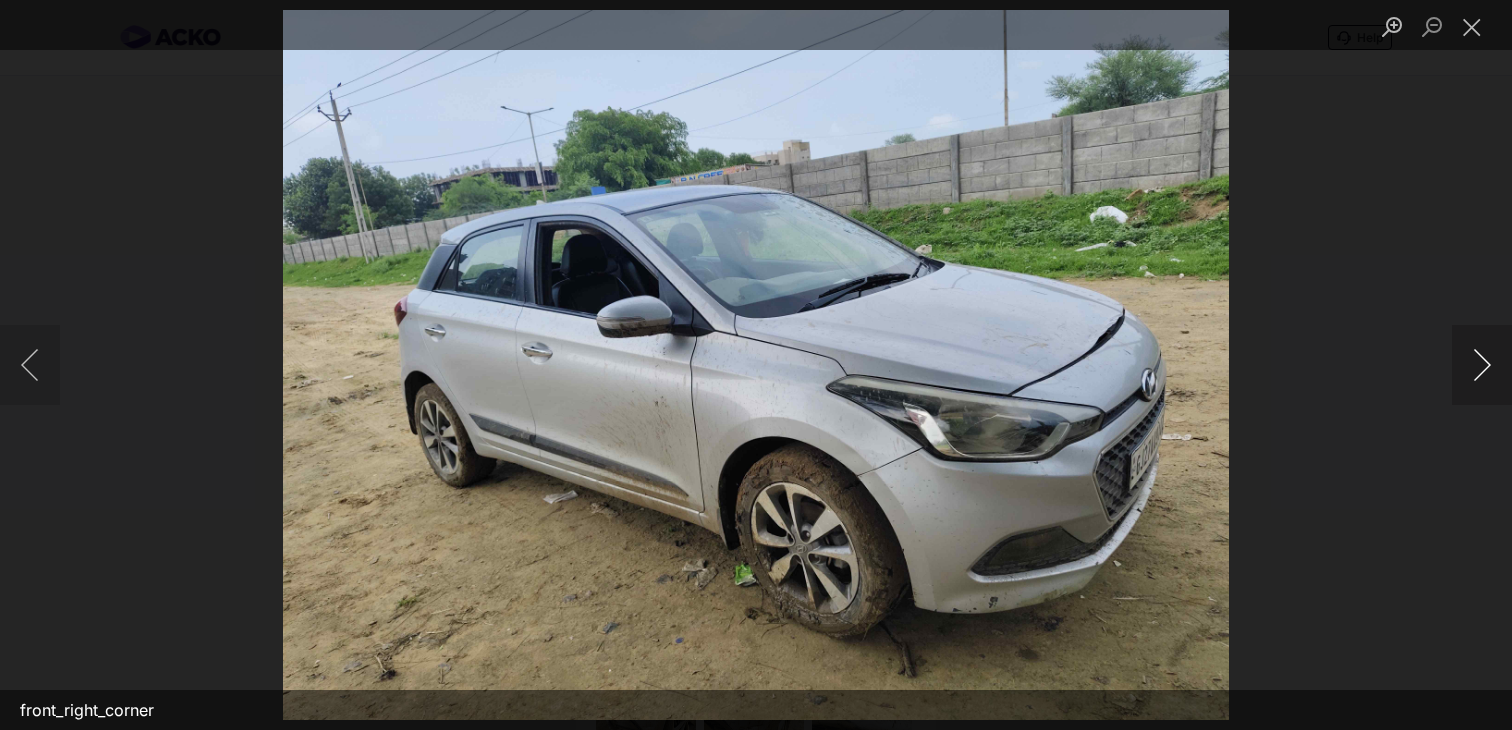 click at bounding box center [1482, 365] 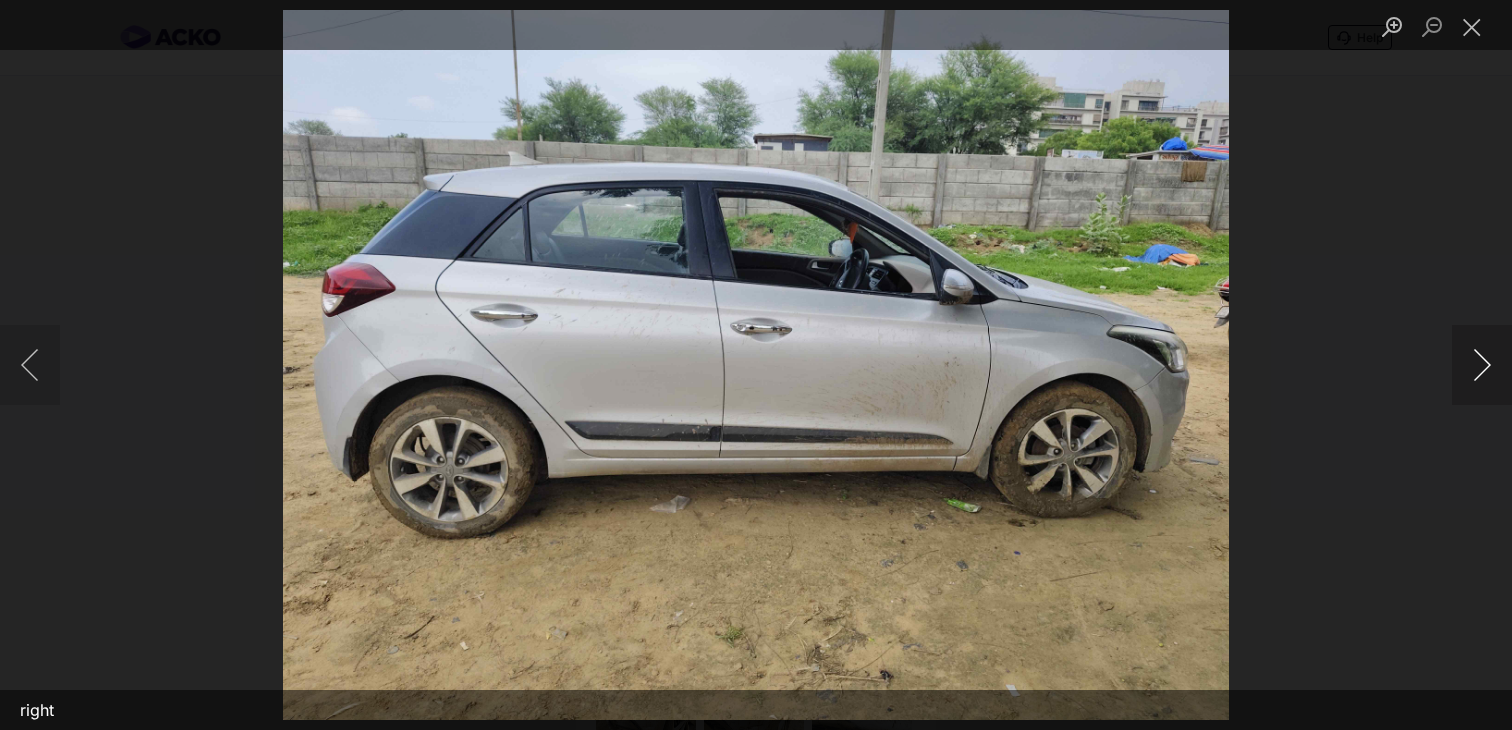 click at bounding box center (1482, 365) 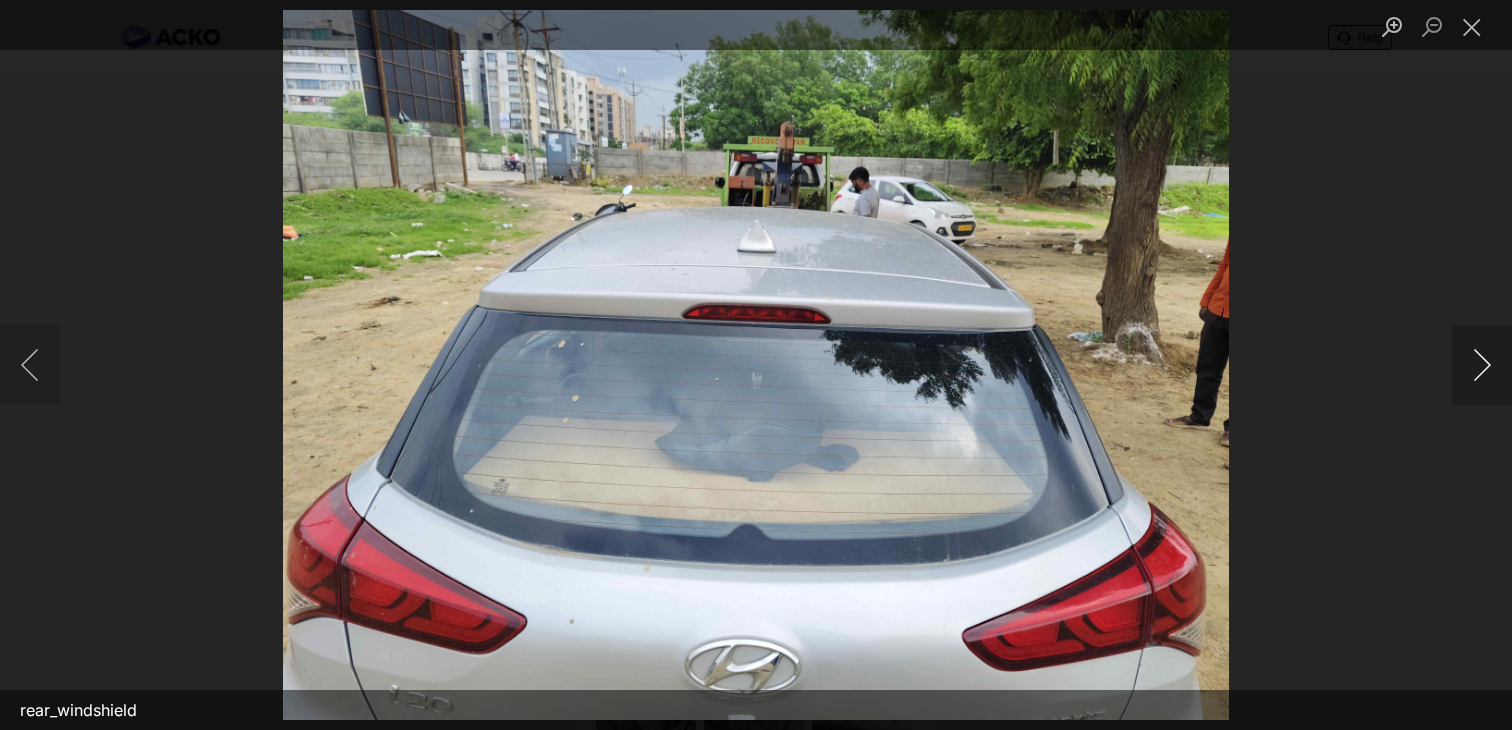 click at bounding box center (1482, 365) 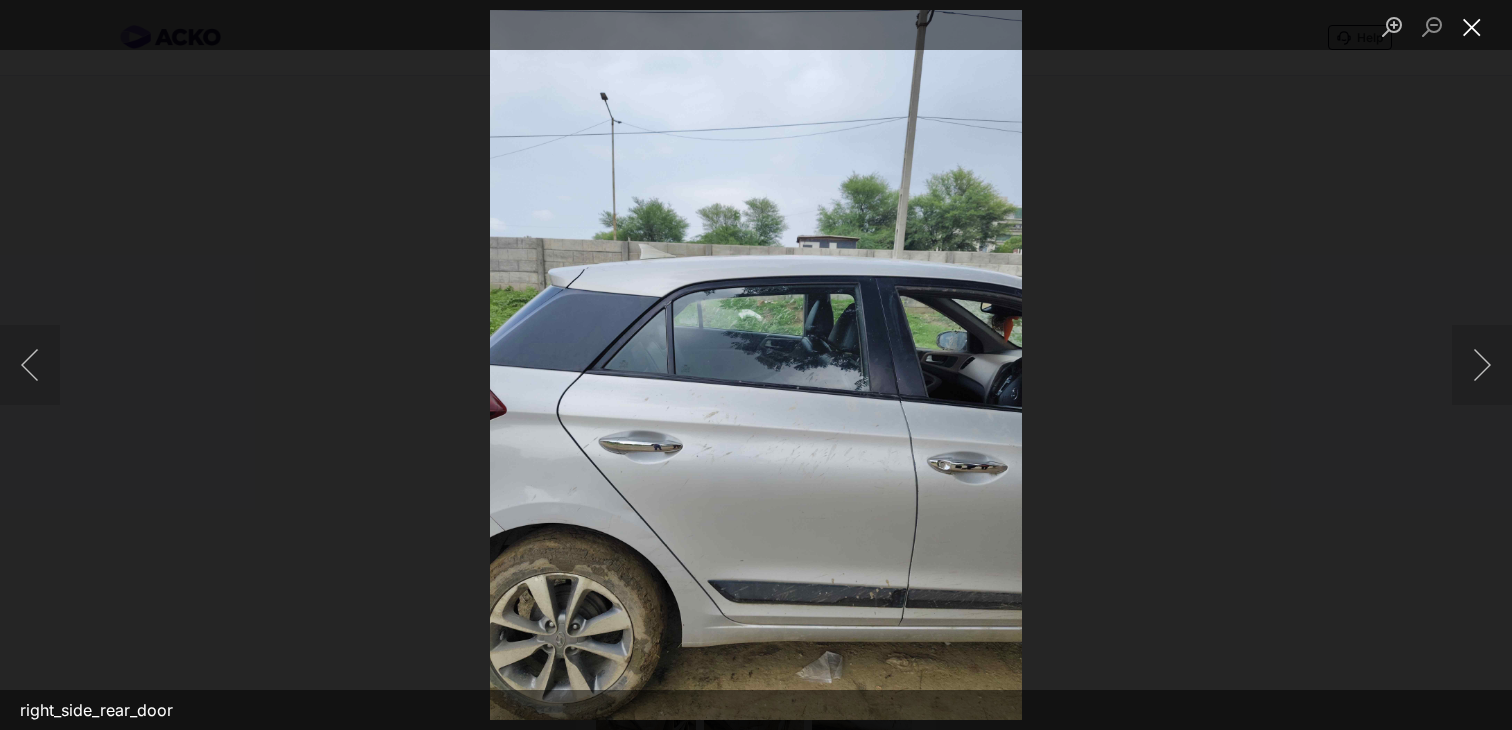 click at bounding box center (1472, 26) 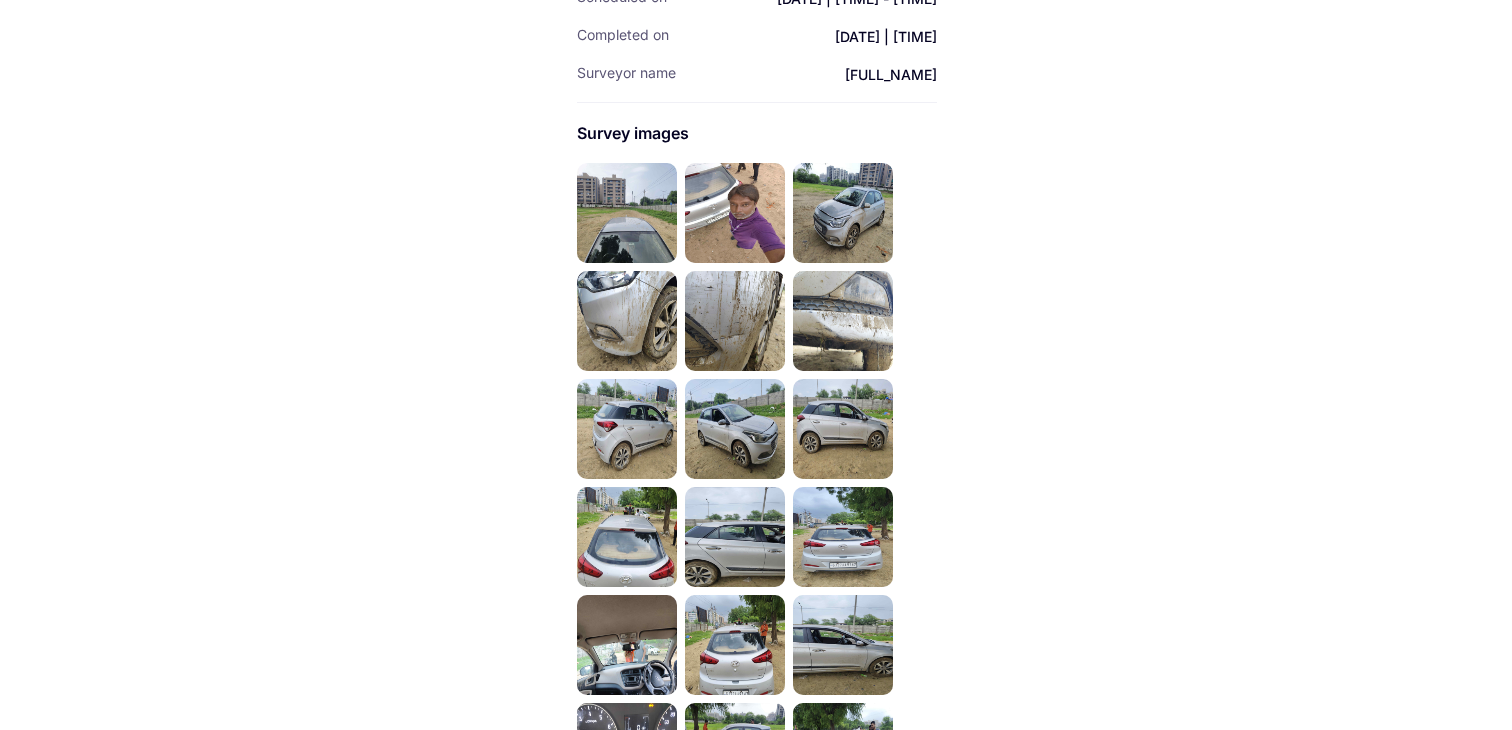 scroll, scrollTop: 344, scrollLeft: 0, axis: vertical 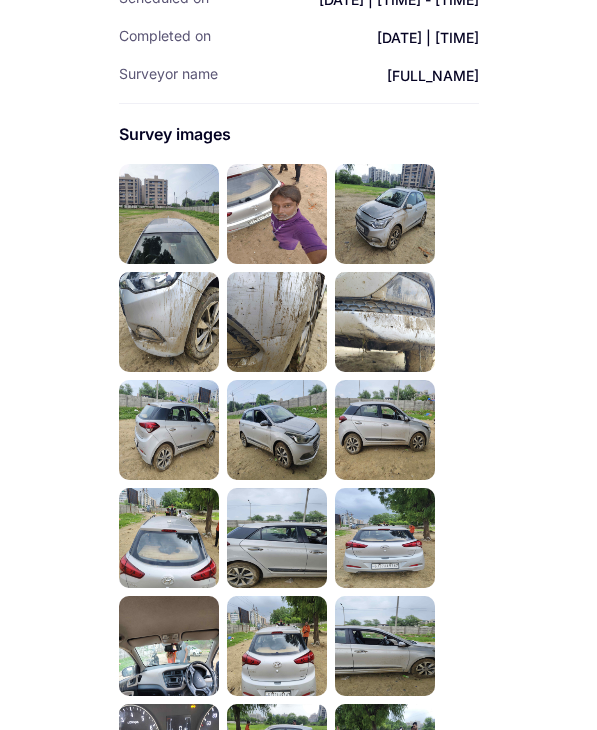 click at bounding box center [169, 214] 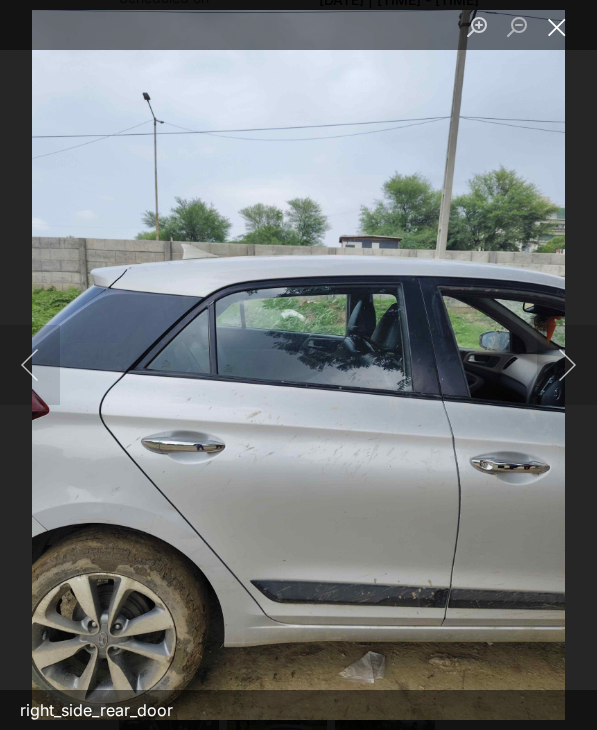 click at bounding box center (557, 26) 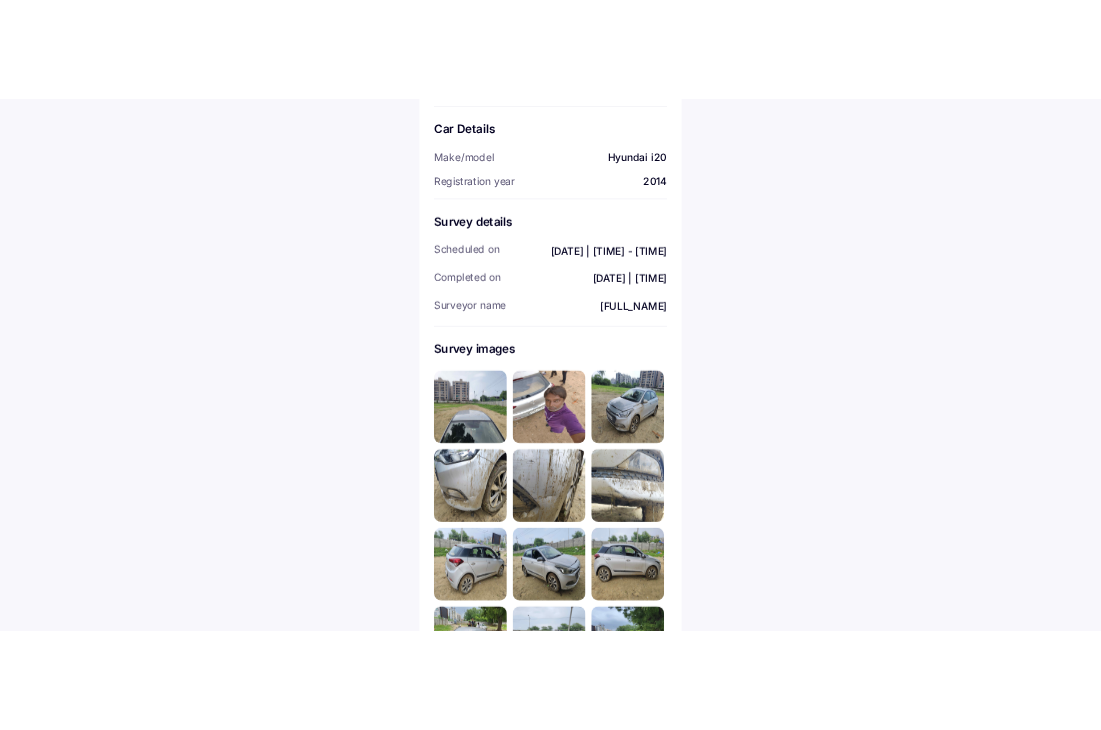 scroll, scrollTop: 178, scrollLeft: 0, axis: vertical 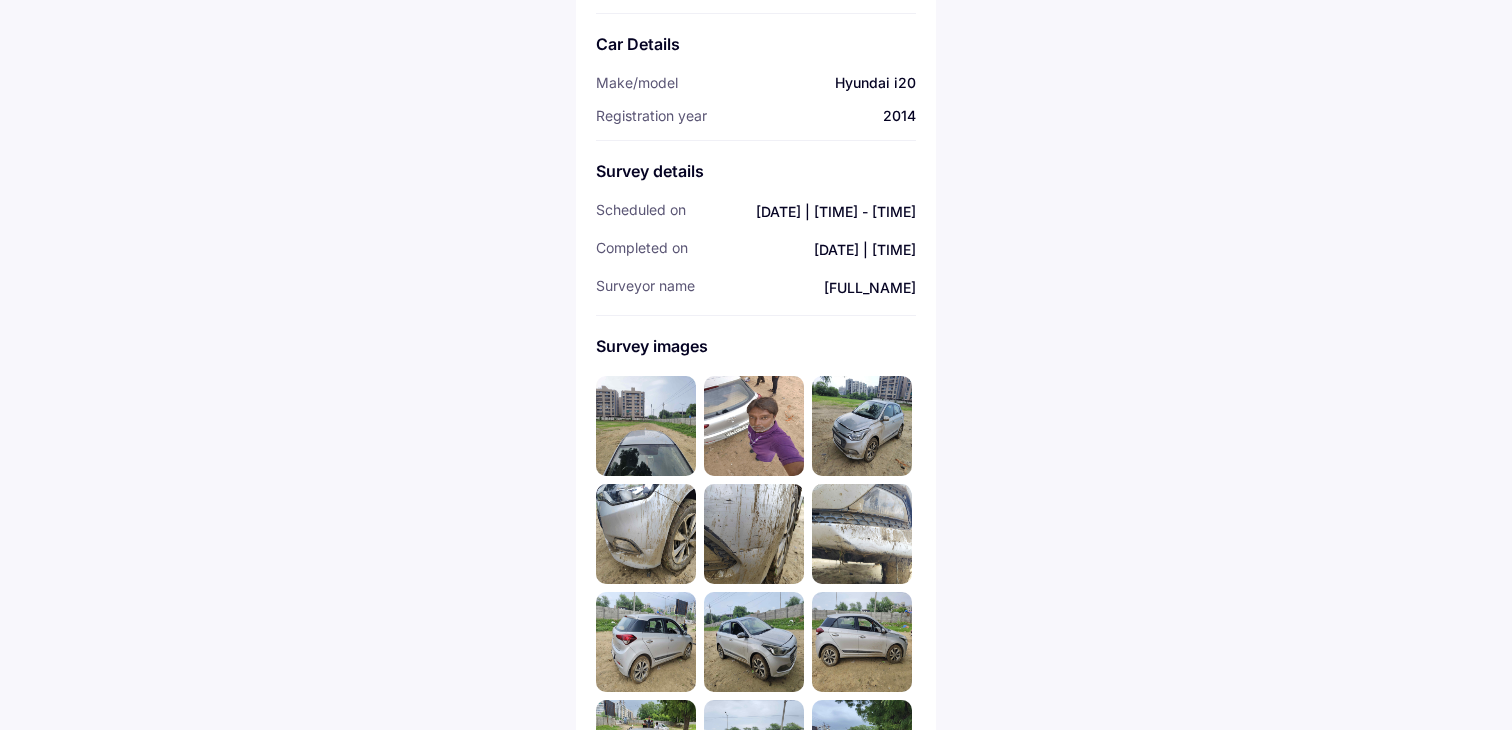 drag, startPoint x: 801, startPoint y: 250, endPoint x: 918, endPoint y: 249, distance: 117.00427 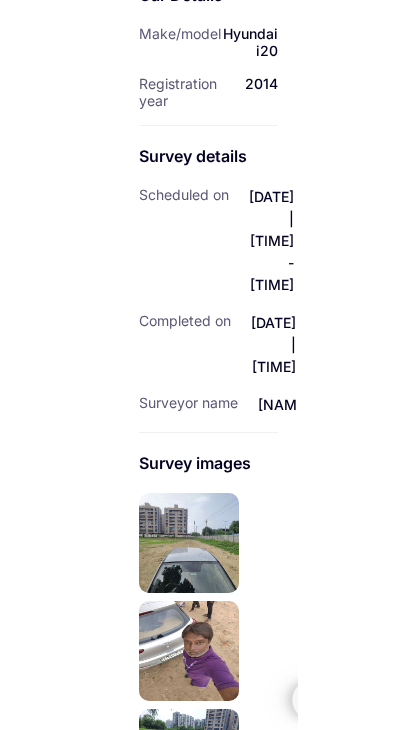 scroll, scrollTop: 178, scrollLeft: 0, axis: vertical 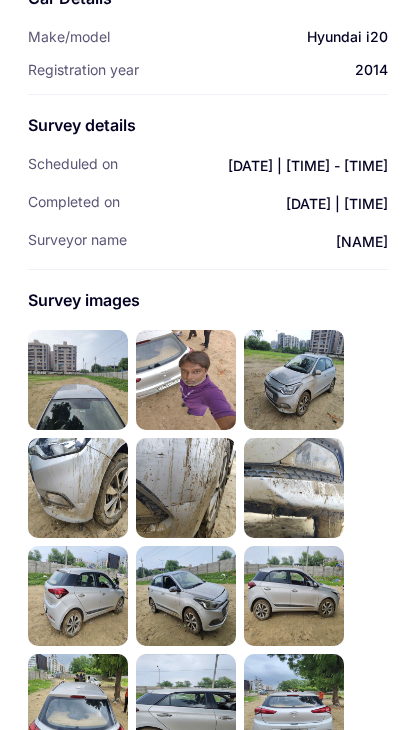 click at bounding box center (415, 365) 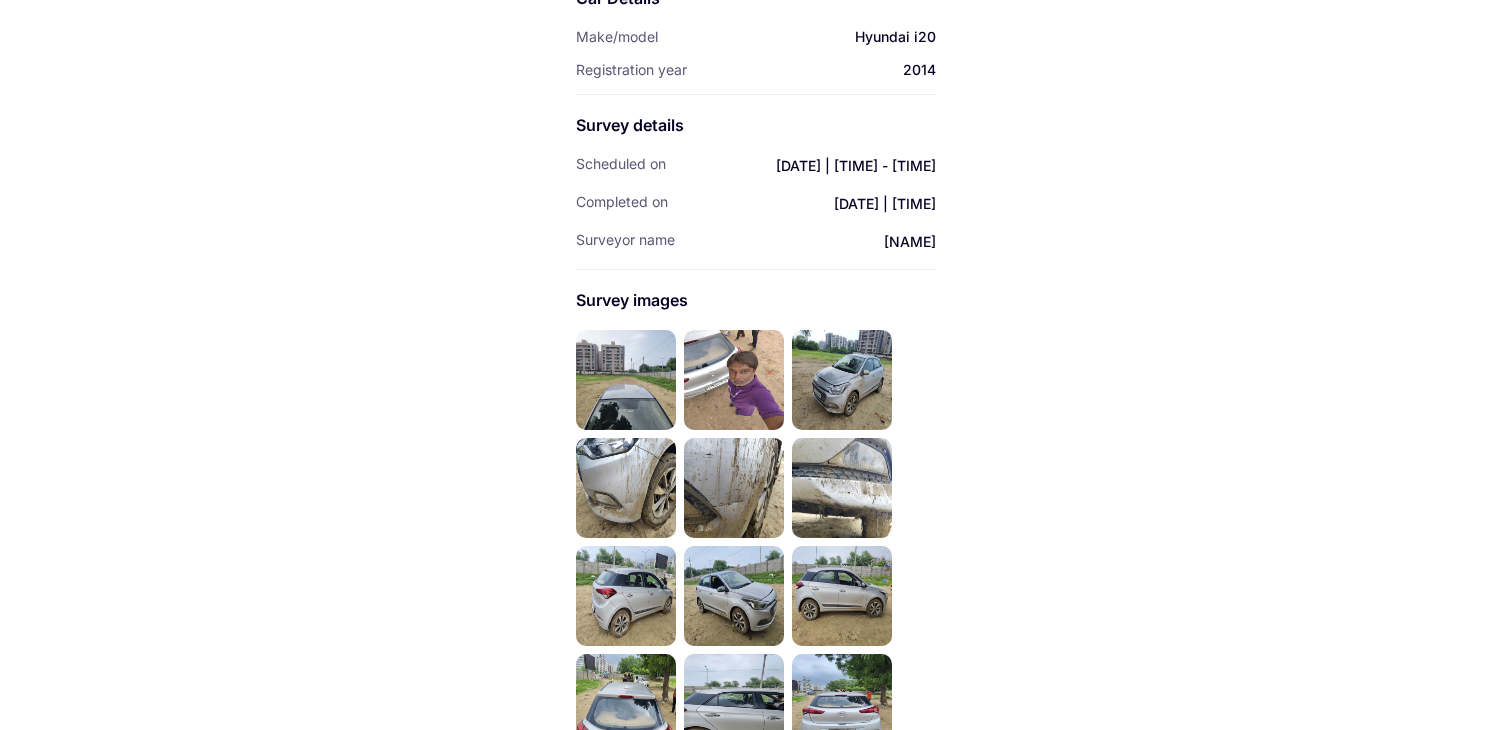 scroll, scrollTop: 244, scrollLeft: 0, axis: vertical 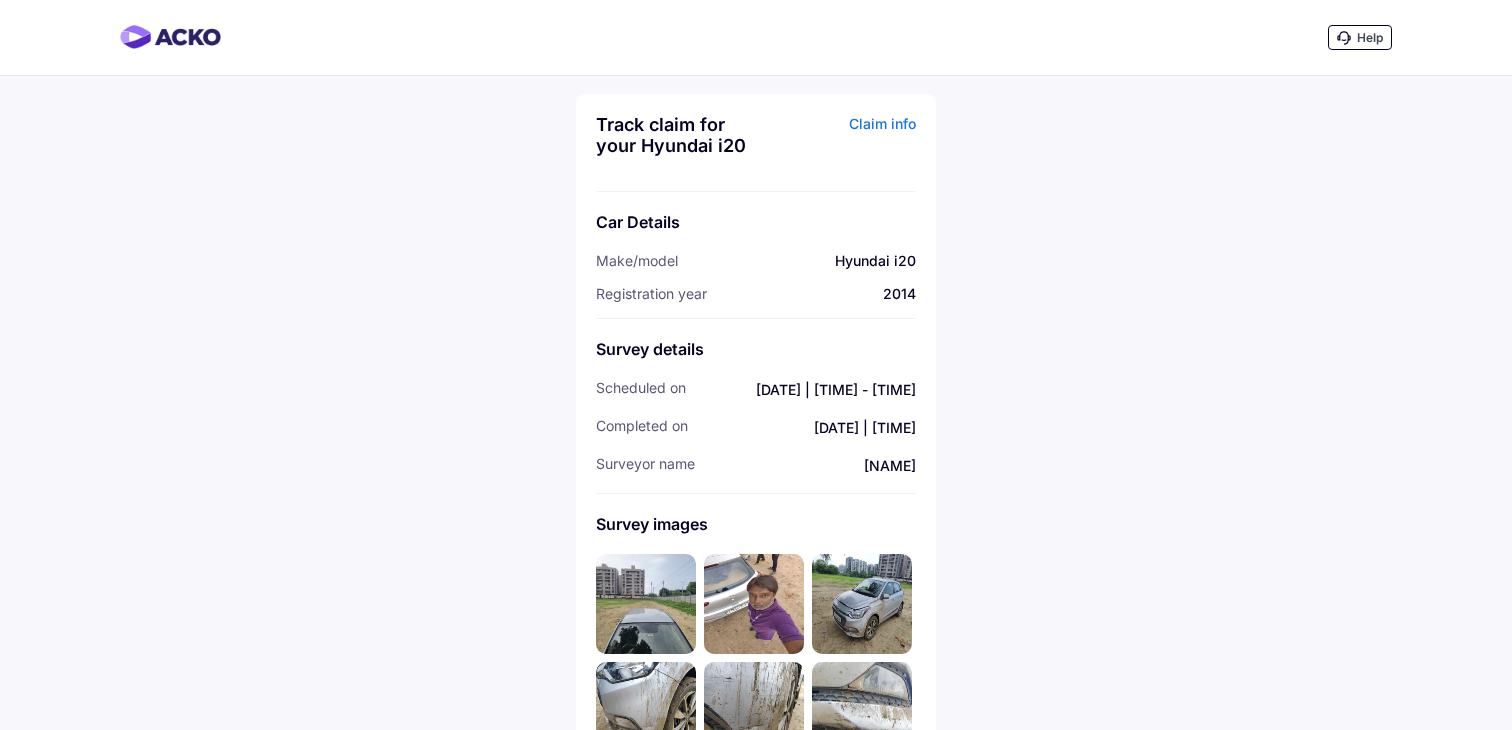 click on "Help" at bounding box center (1370, 37) 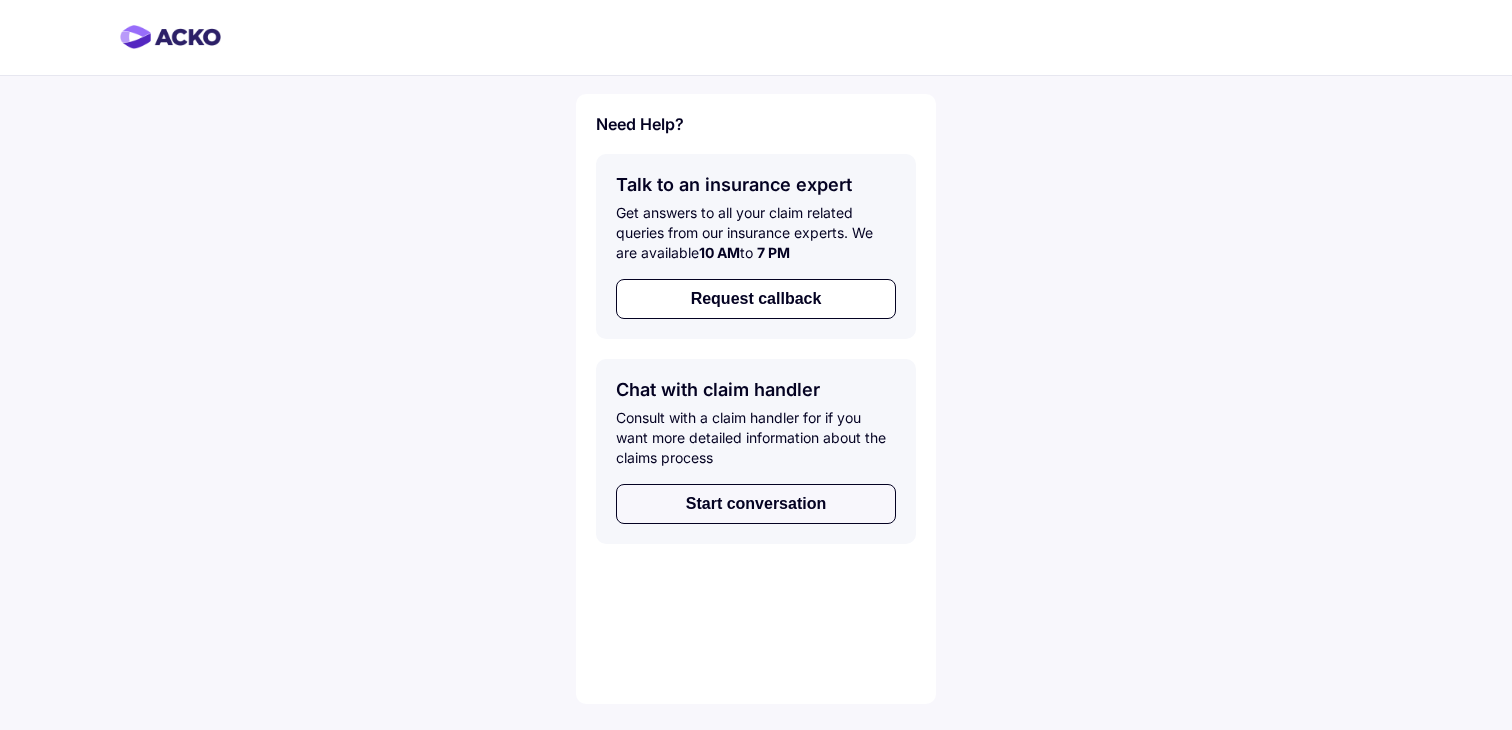 click on "Start conversation" at bounding box center (756, 504) 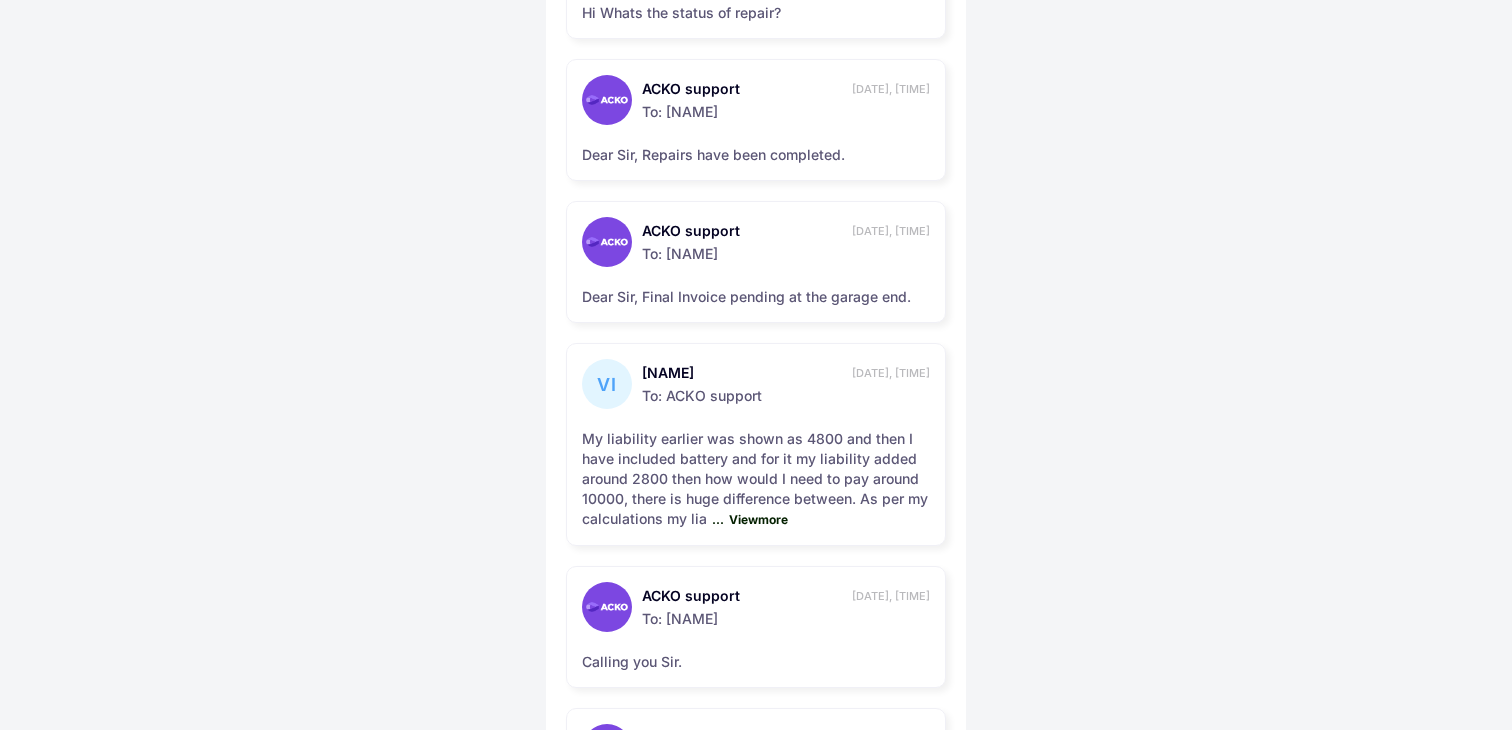 scroll, scrollTop: 5539, scrollLeft: 0, axis: vertical 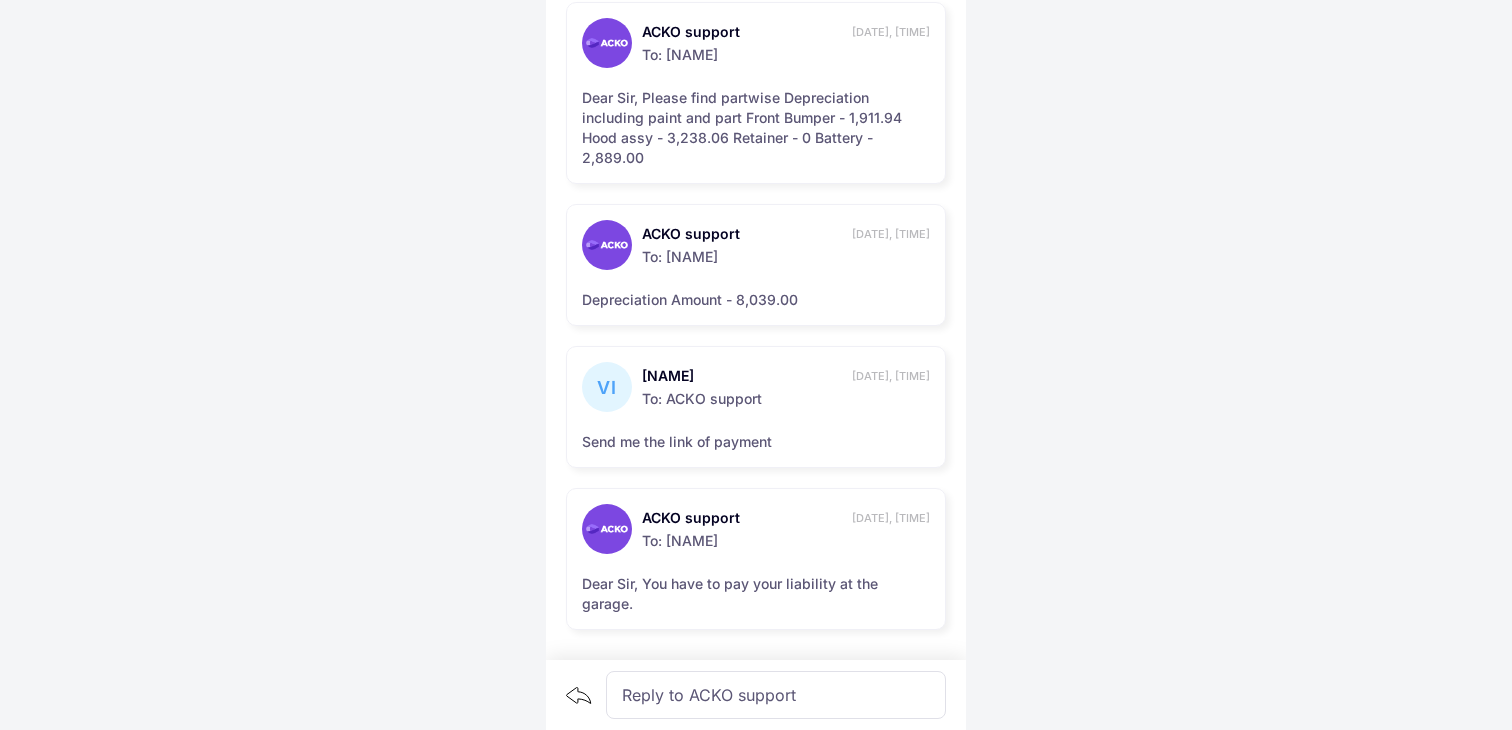 click on "Reply to ACKO support" at bounding box center (776, 695) 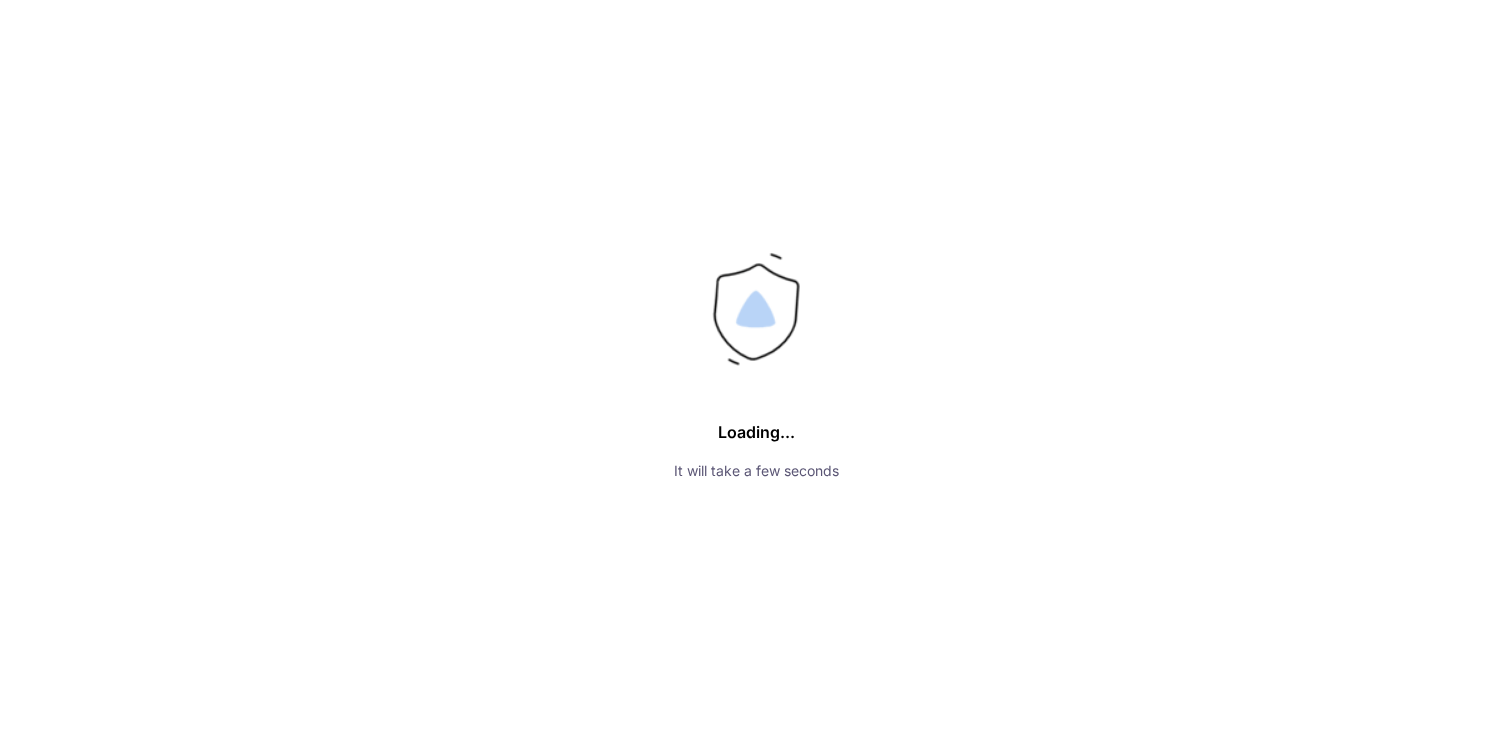 scroll, scrollTop: 0, scrollLeft: 0, axis: both 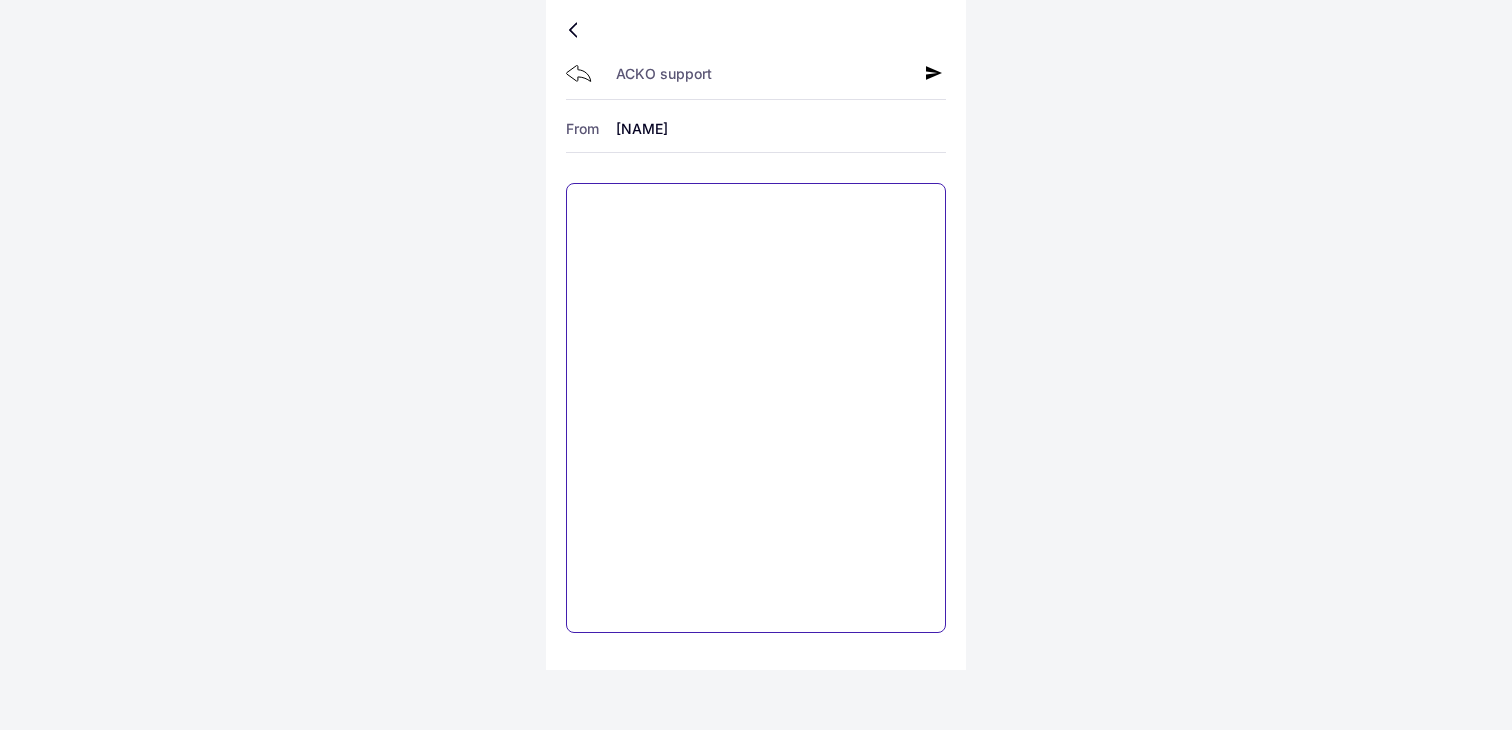 click at bounding box center [756, 408] 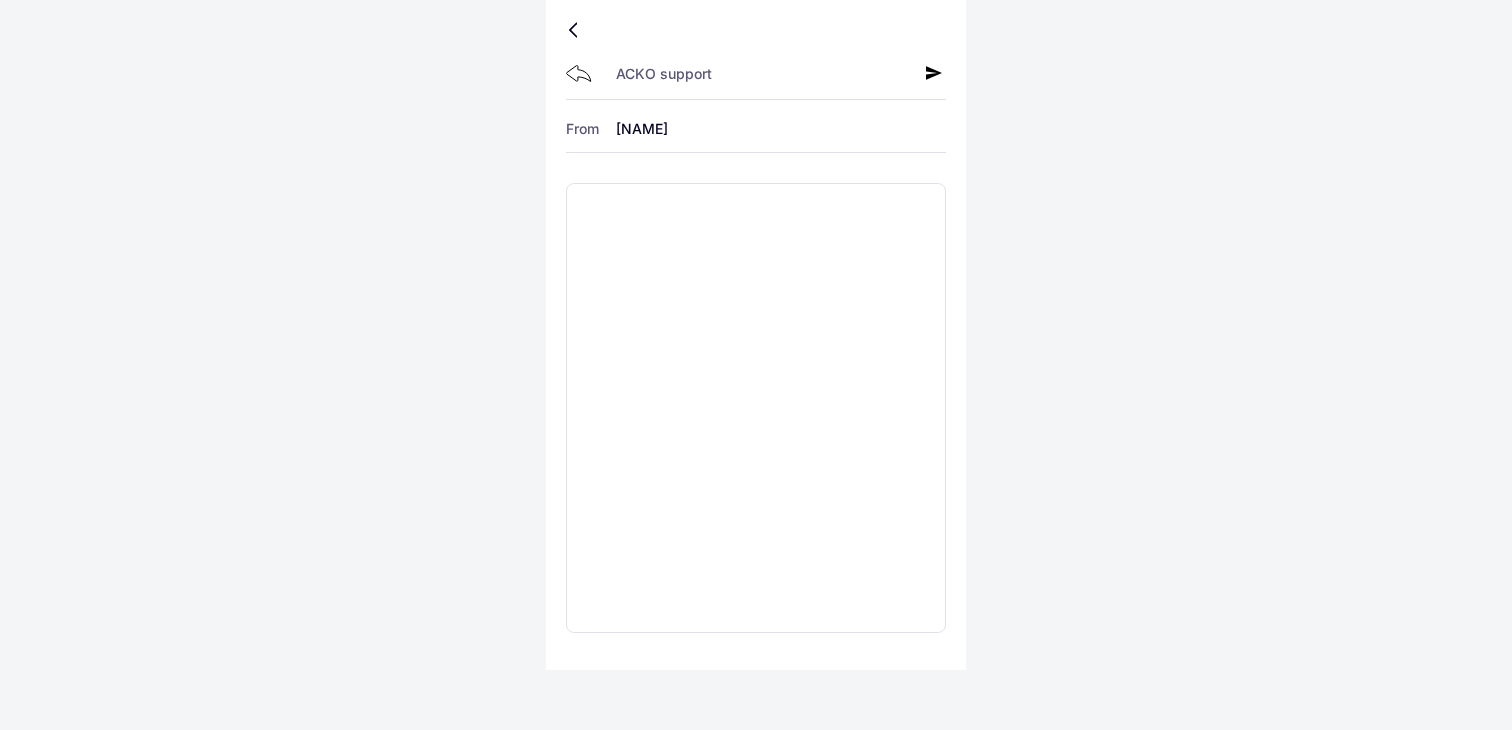 click at bounding box center [577, 30] 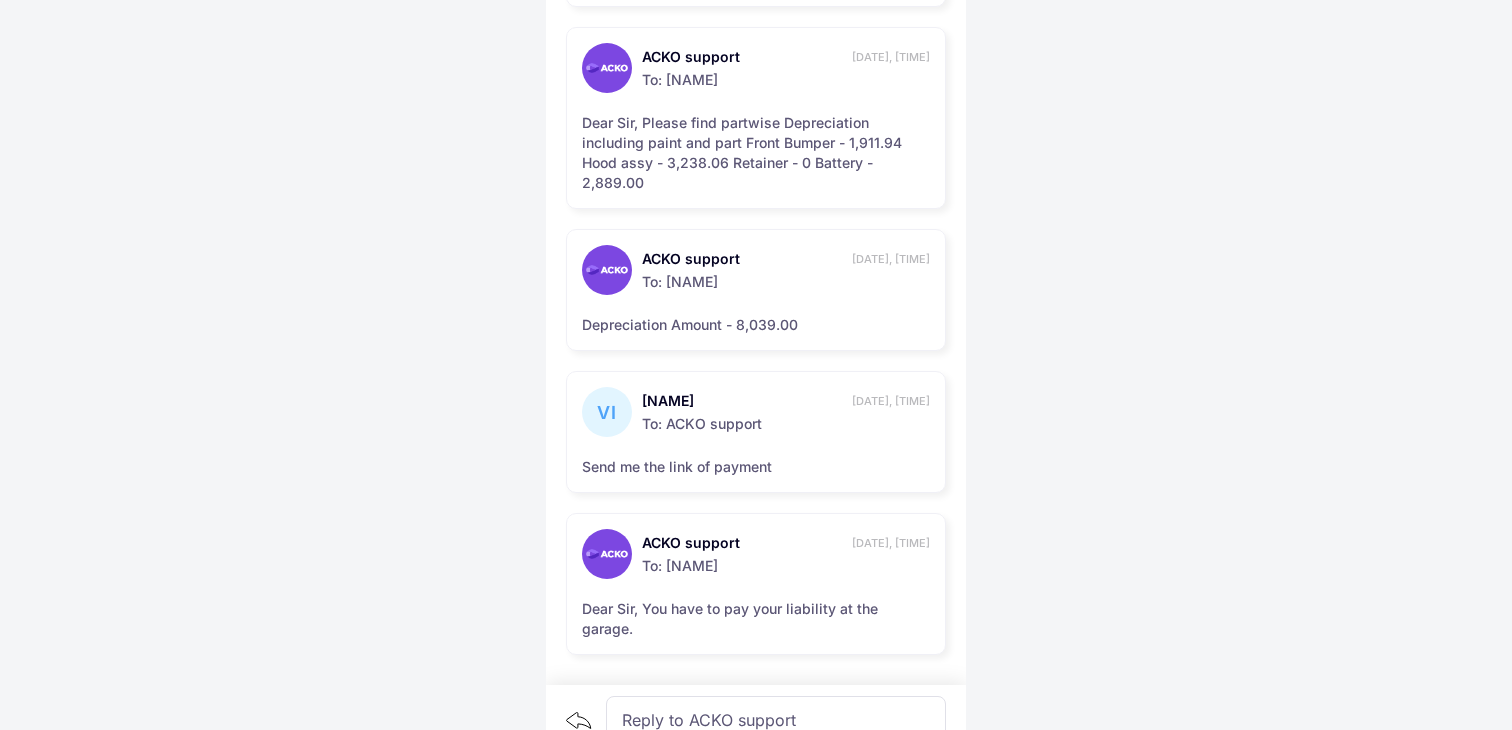 scroll, scrollTop: 5539, scrollLeft: 0, axis: vertical 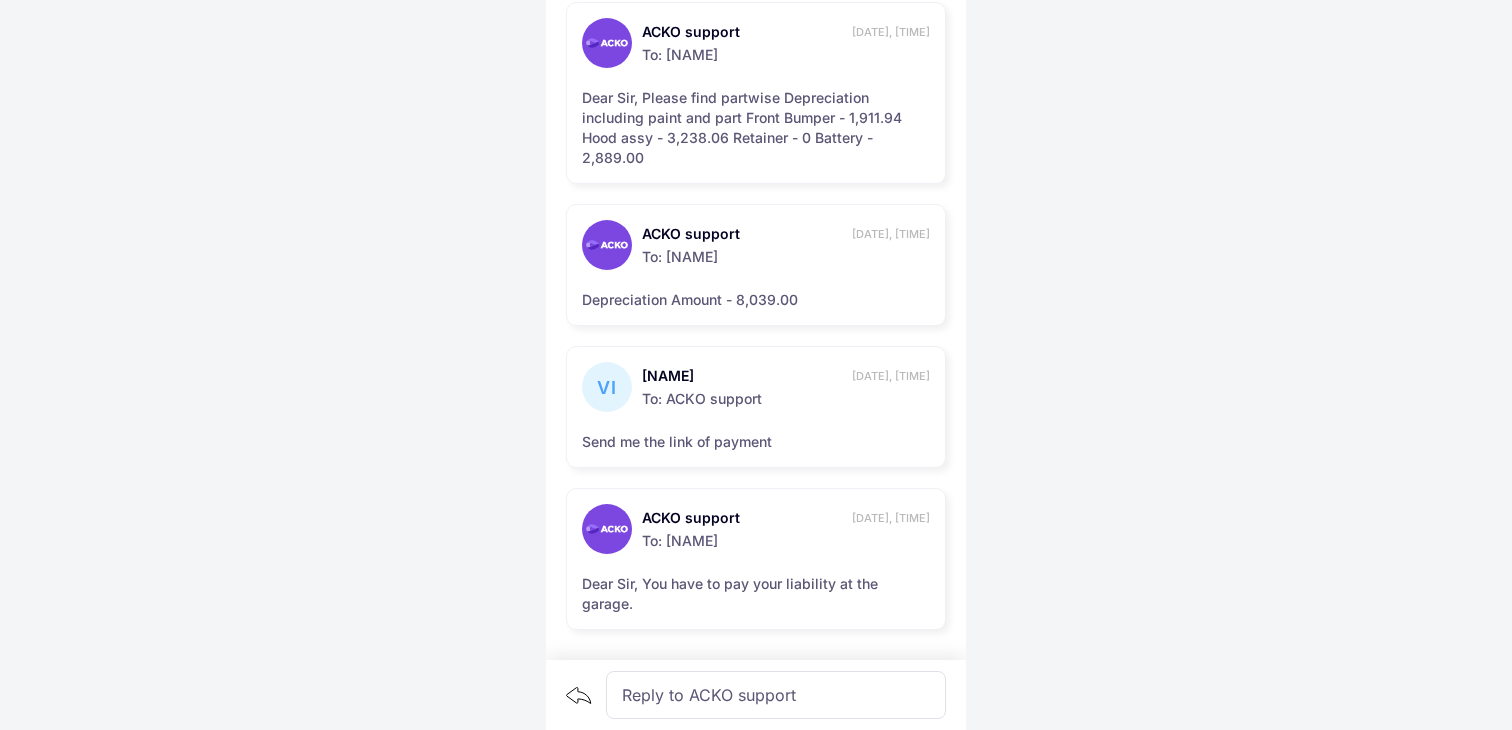 click on "Reply to ACKO support" at bounding box center (776, 695) 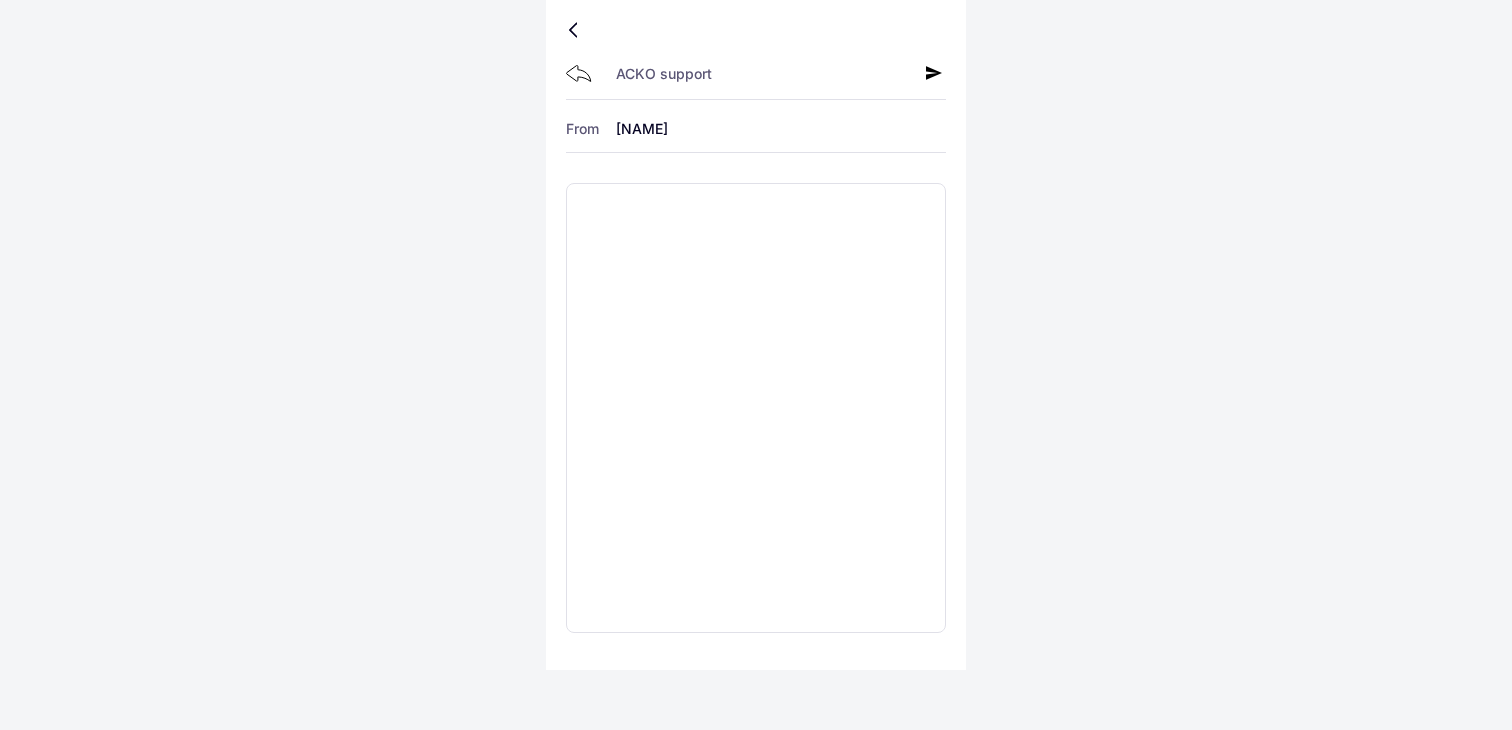 scroll, scrollTop: 0, scrollLeft: 0, axis: both 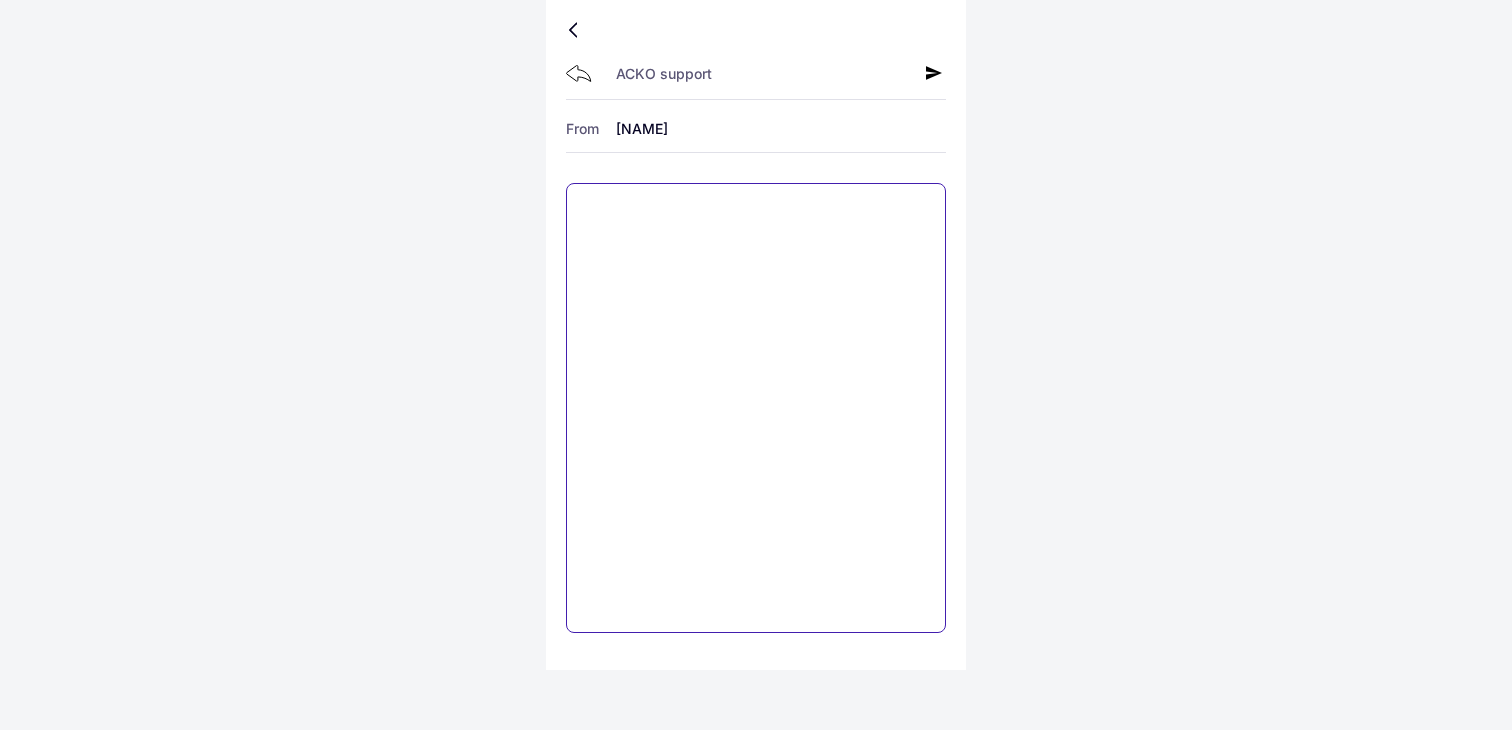 click at bounding box center (756, 408) 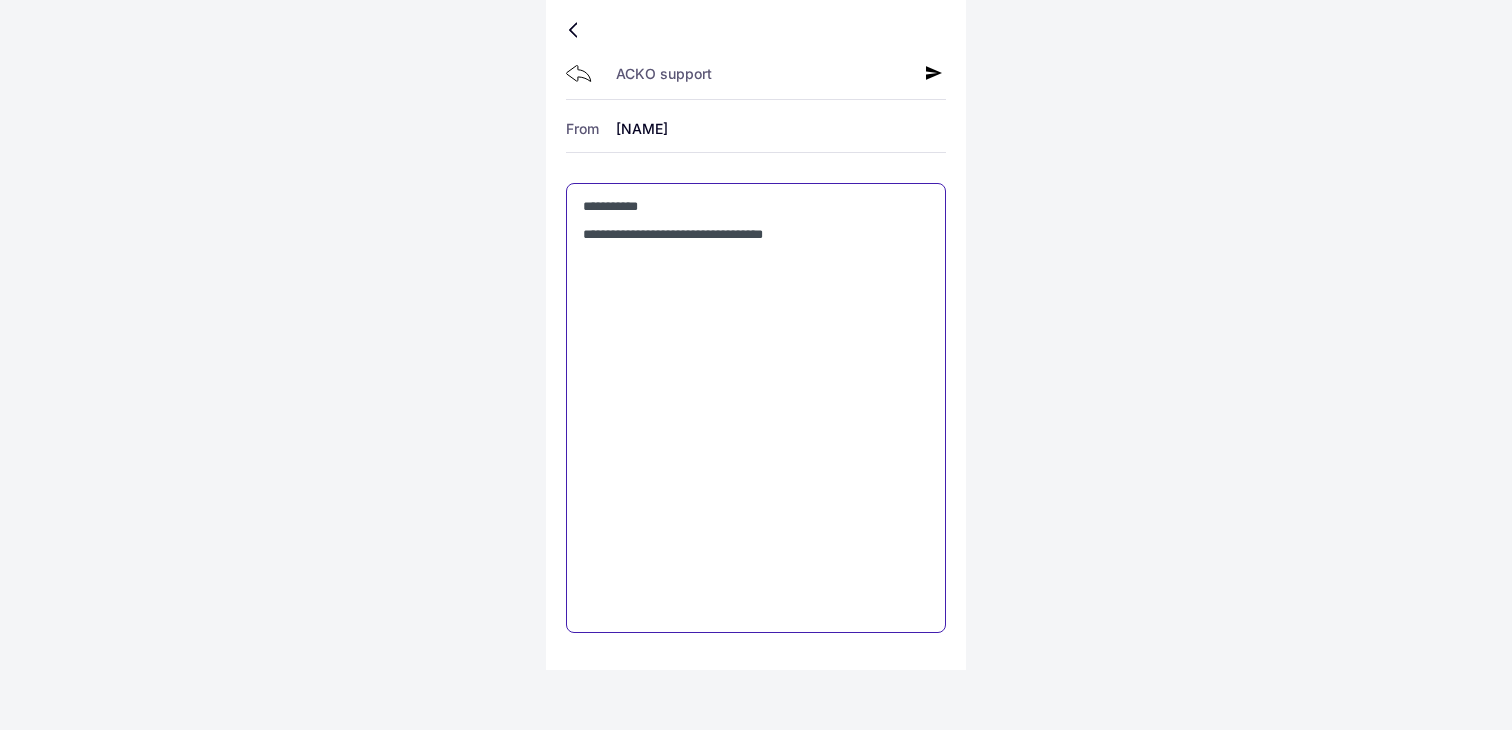 click on "**********" at bounding box center [756, 408] 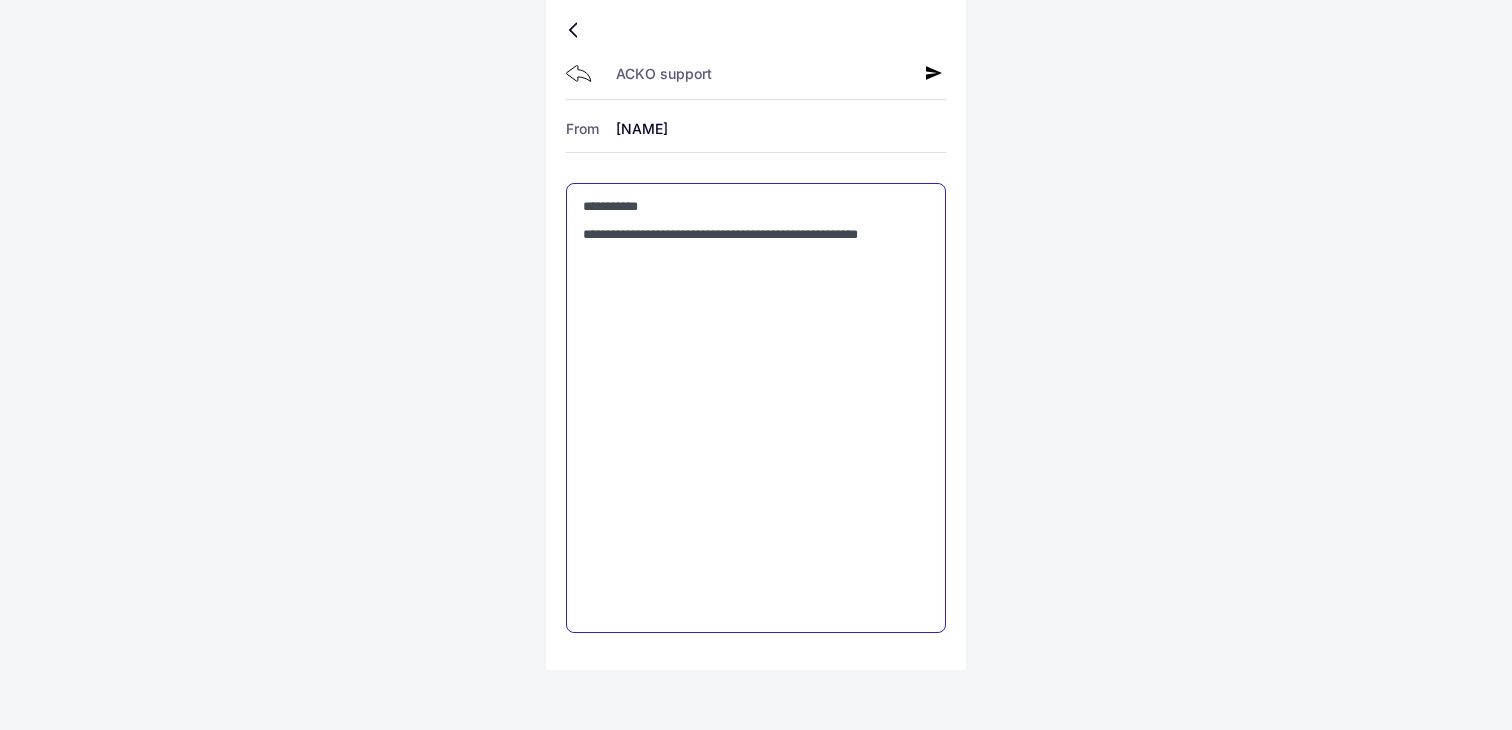 click on "**********" at bounding box center [756, 408] 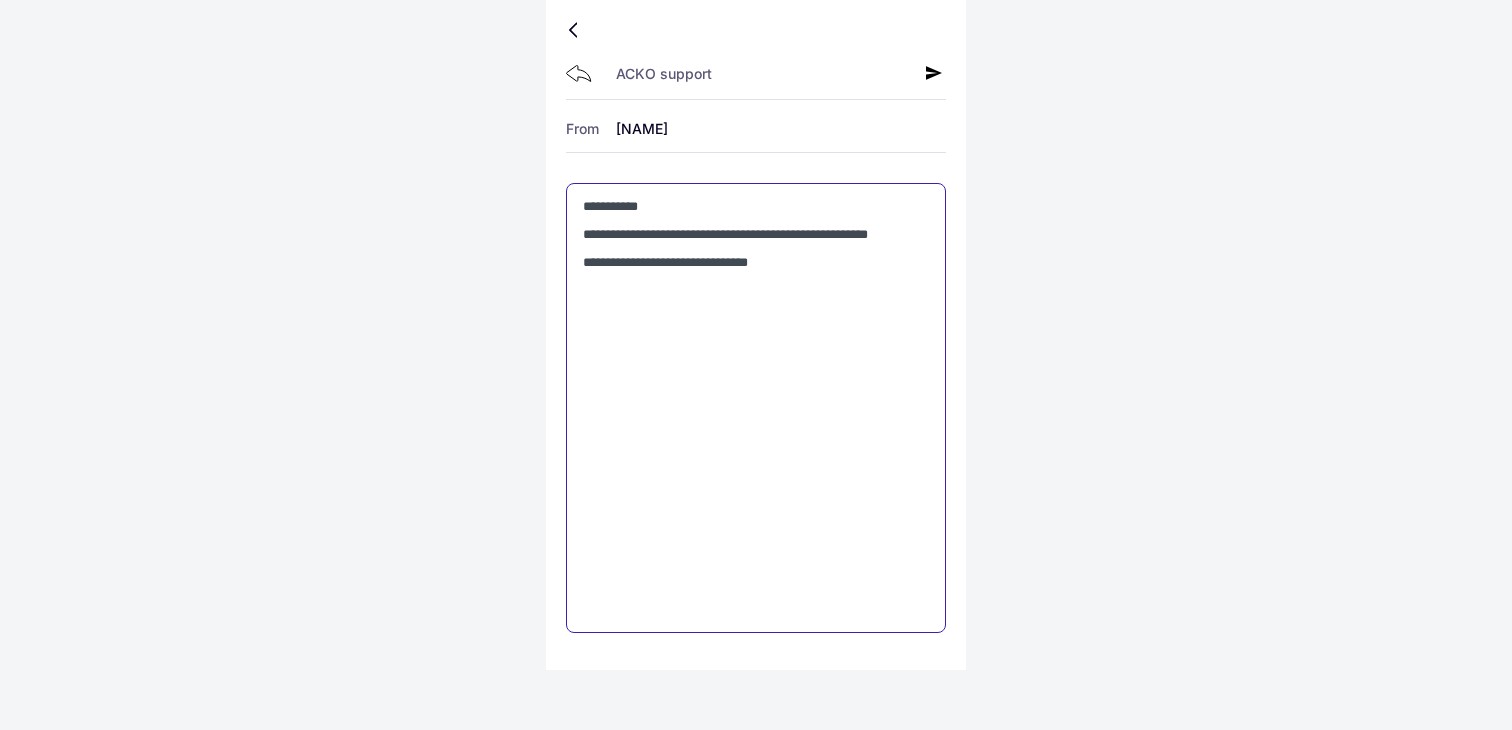 click on "**********" at bounding box center [756, 408] 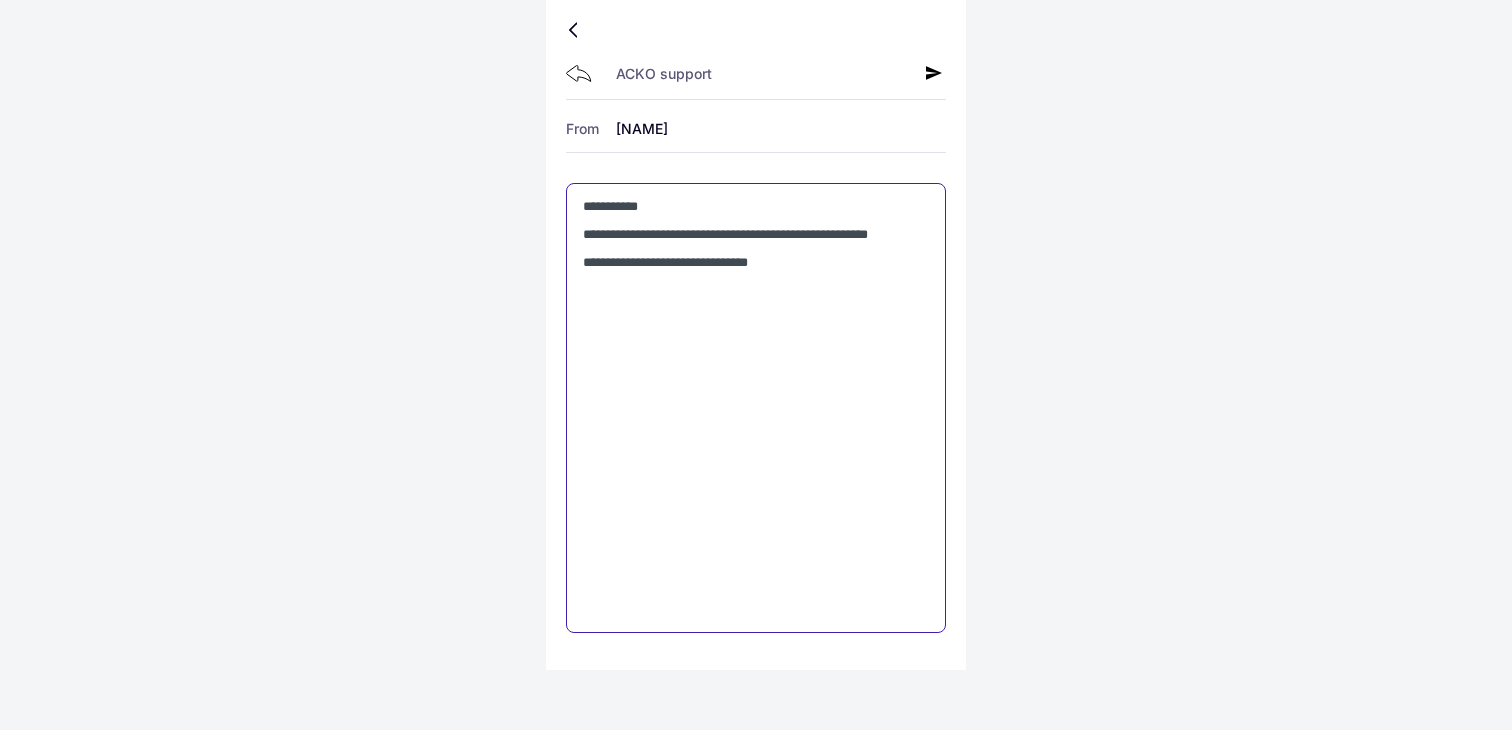 click on "**********" at bounding box center (756, 408) 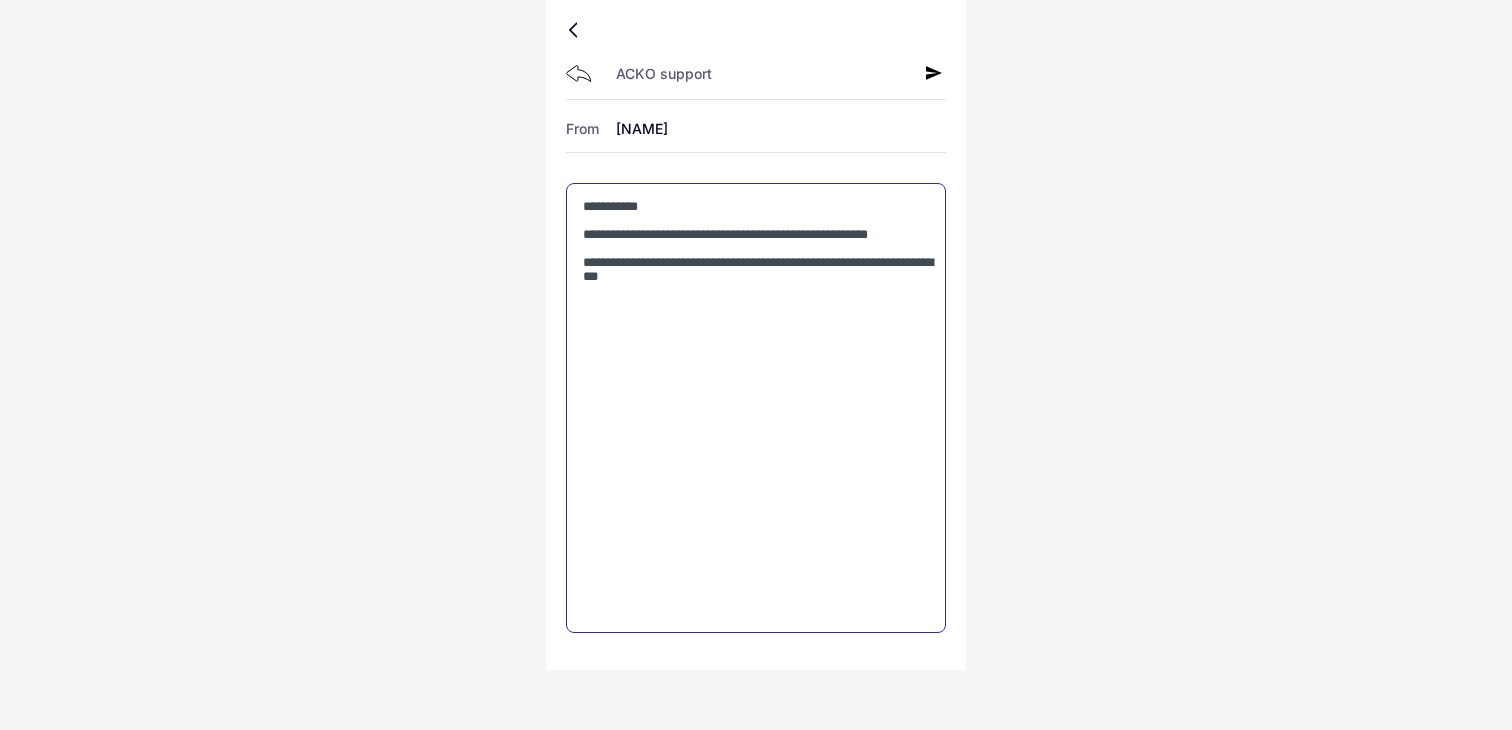 type on "**********" 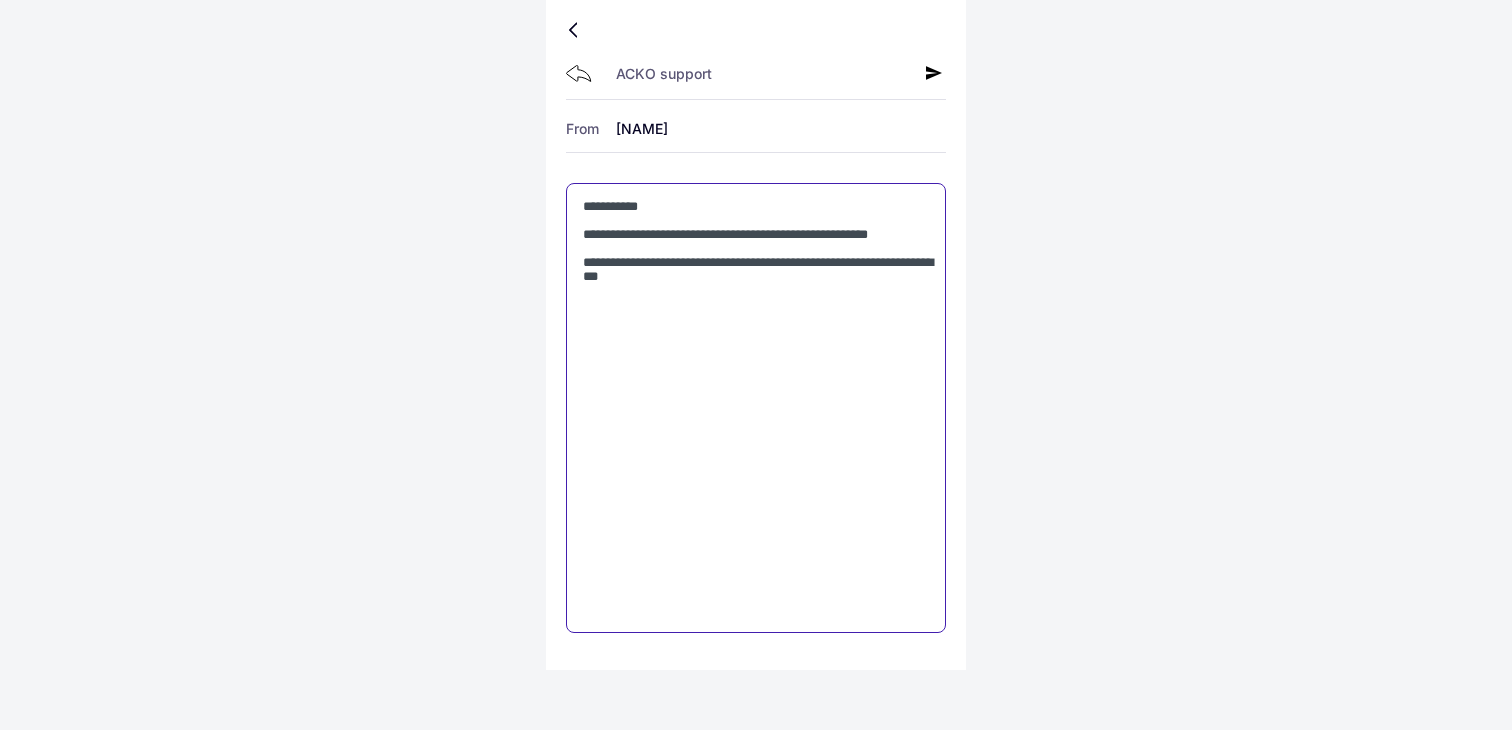 click on "**********" at bounding box center [756, 408] 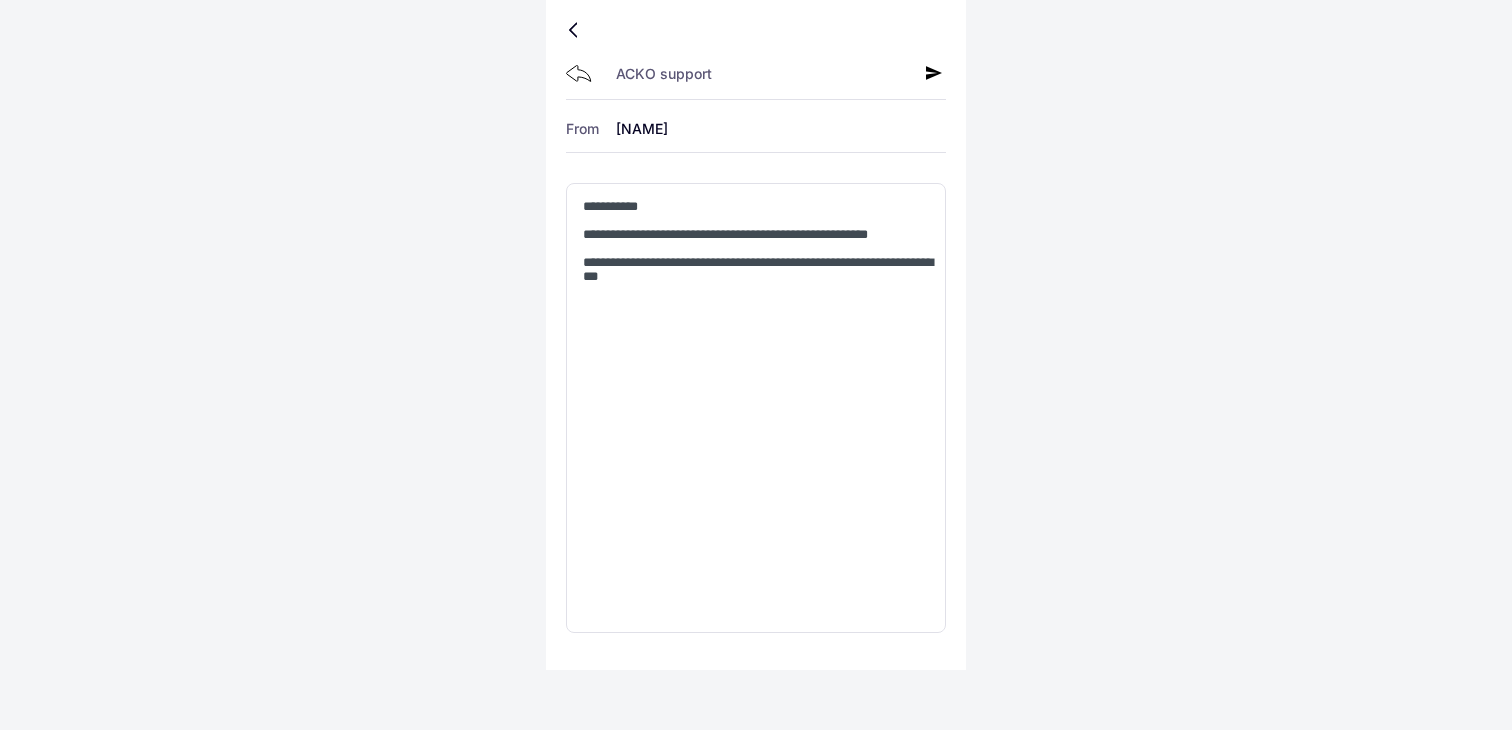 click at bounding box center (577, 30) 